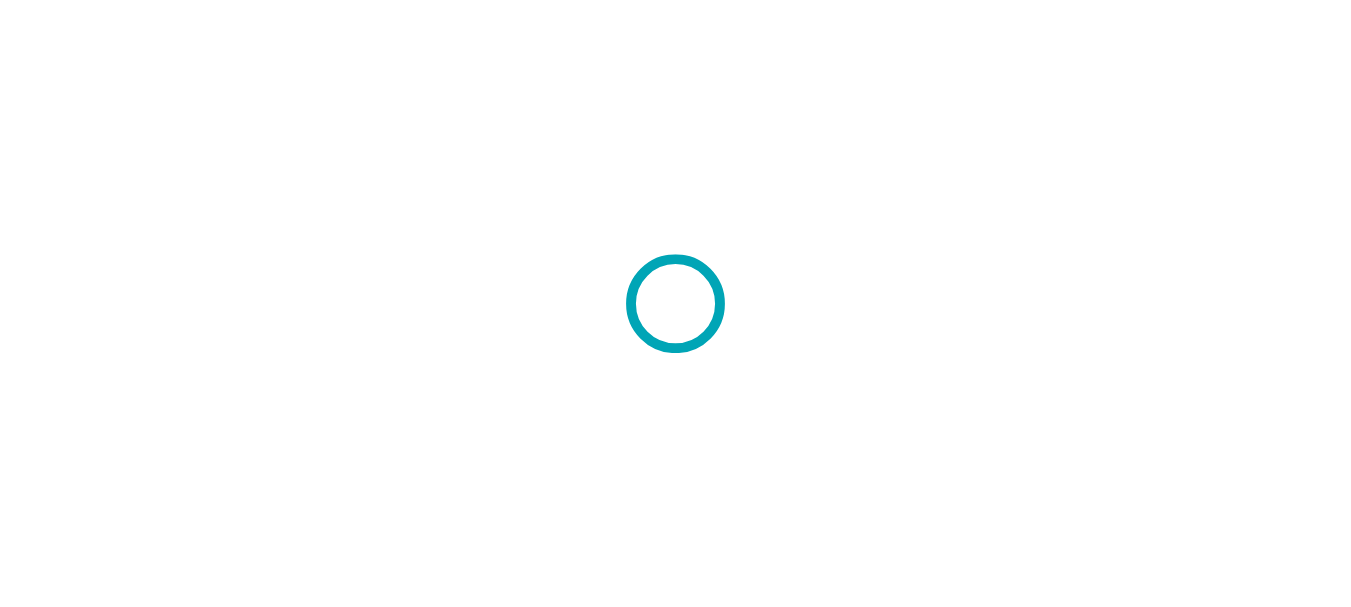 scroll, scrollTop: 0, scrollLeft: 0, axis: both 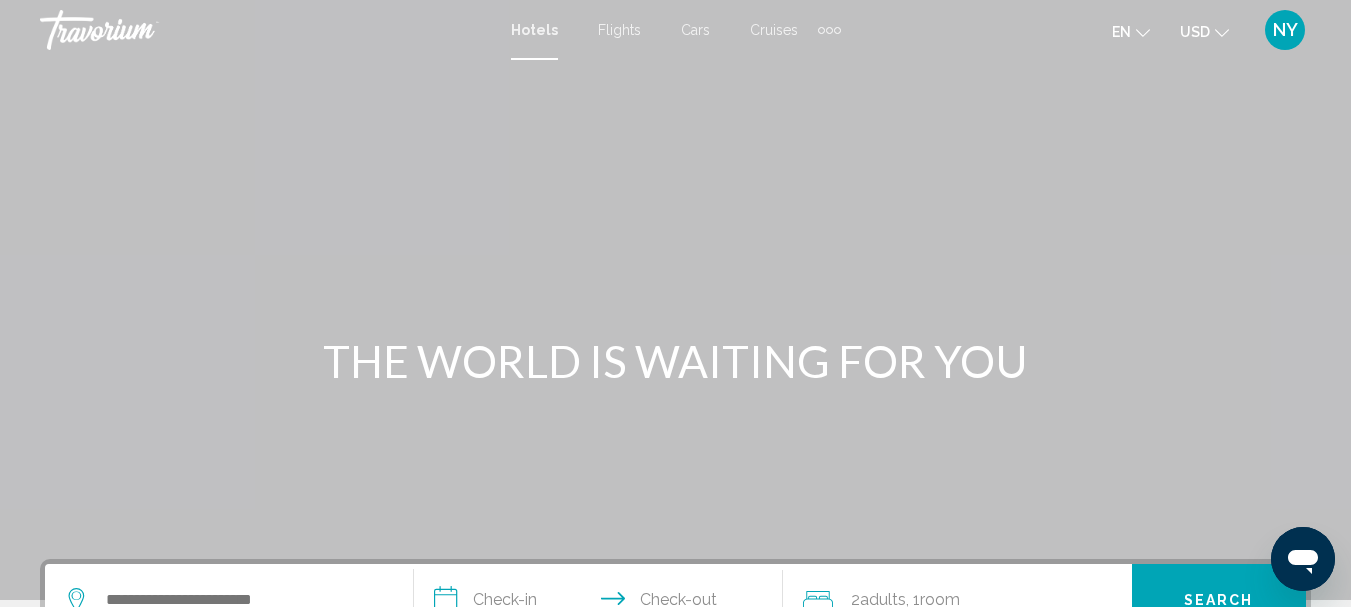 click on "Hotels Flights Cars Cruises Activities Hotels Flights Cars Cruises Activities en
English Español Français Italiano Português русский USD
USD ($) MXN (Mex$) CAD (Can$) GBP (£) EUR (€) AUD (A$) NZD (NZ$) CNY (CN¥) NY Login" at bounding box center (675, 30) 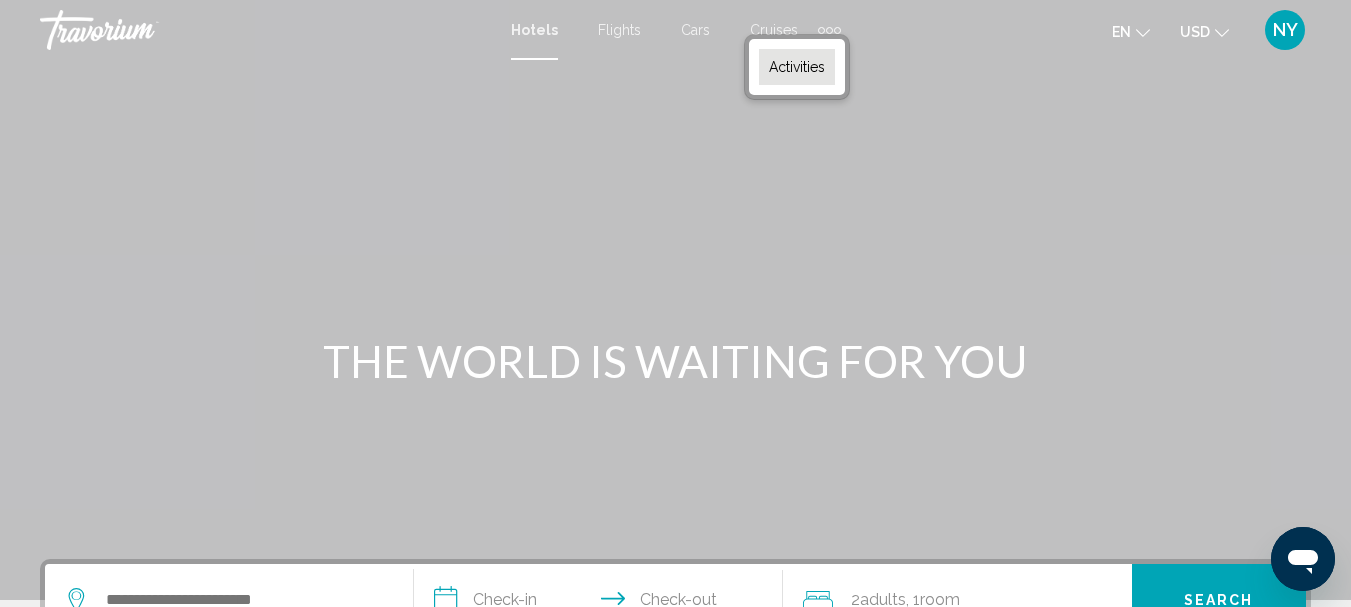 click on "Activities" at bounding box center (797, 67) 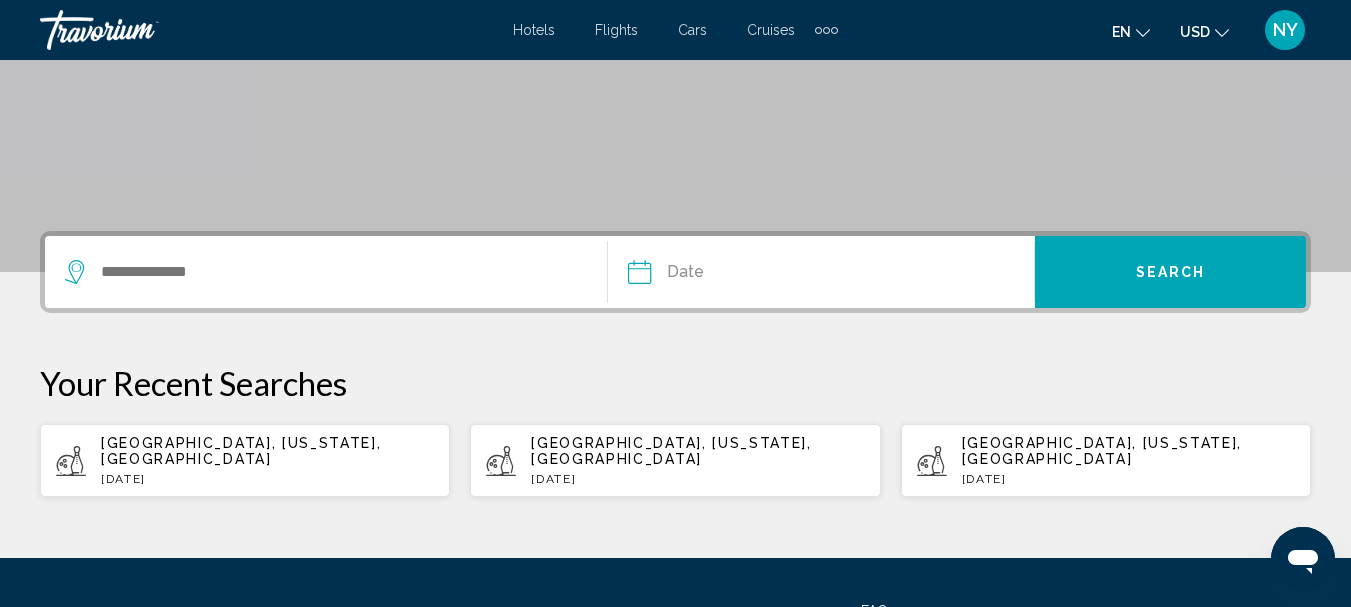 scroll, scrollTop: 344, scrollLeft: 0, axis: vertical 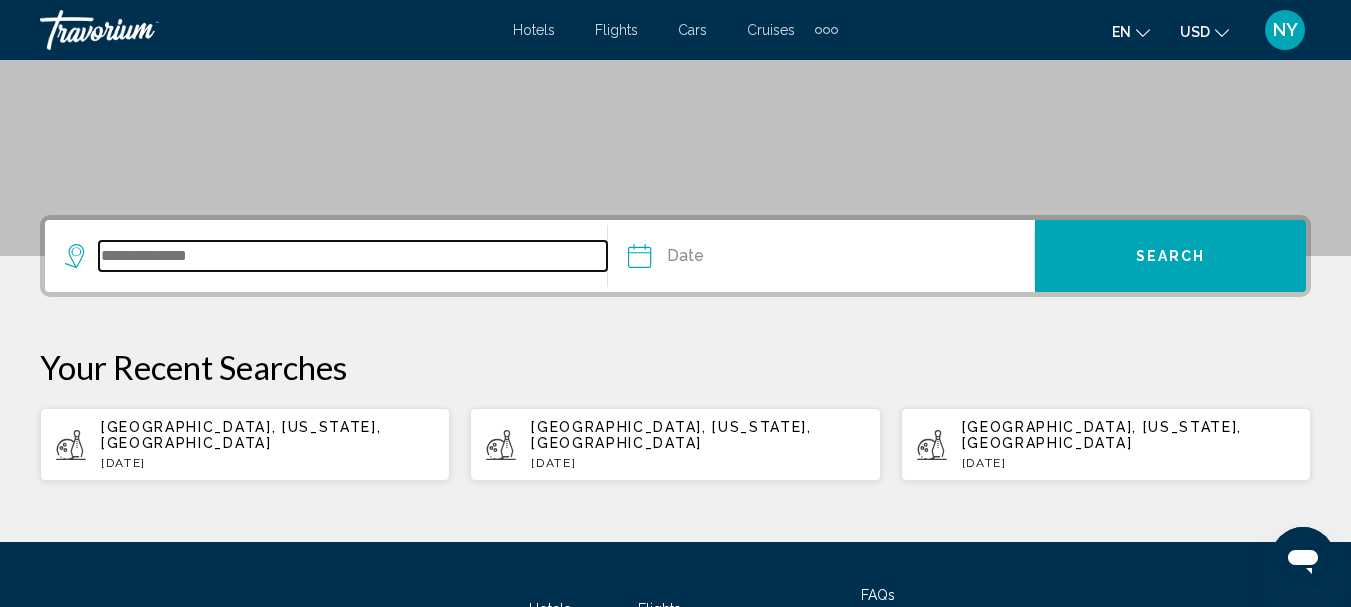 click at bounding box center (353, 256) 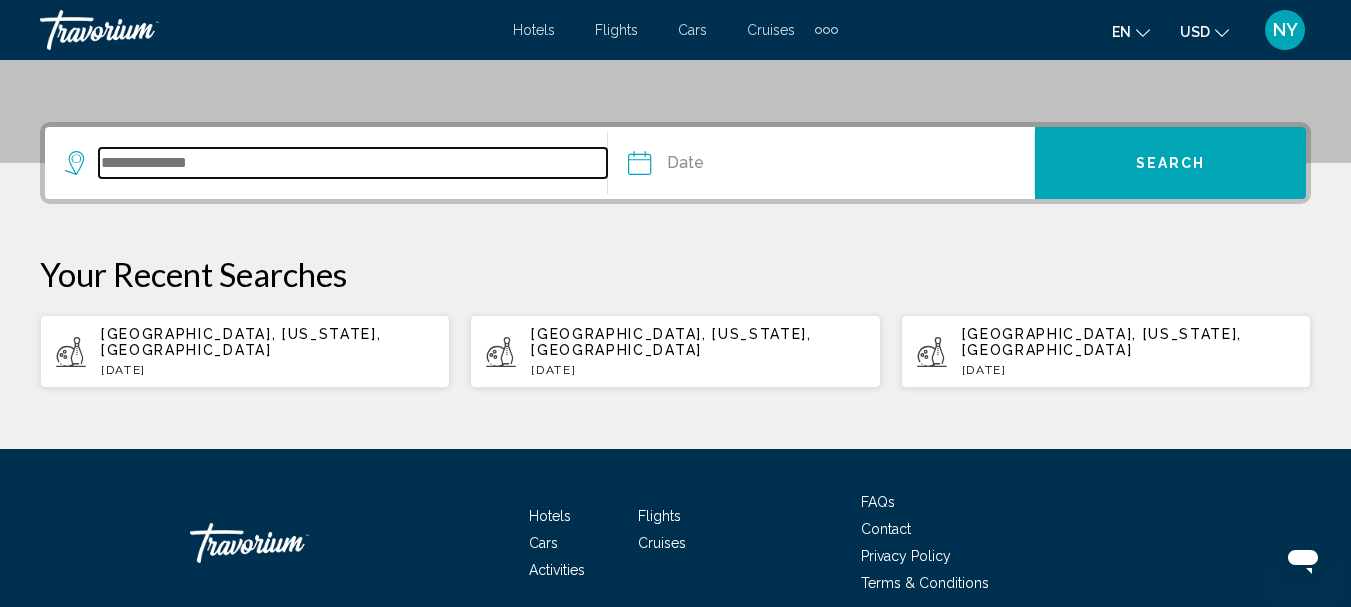 scroll, scrollTop: 494, scrollLeft: 0, axis: vertical 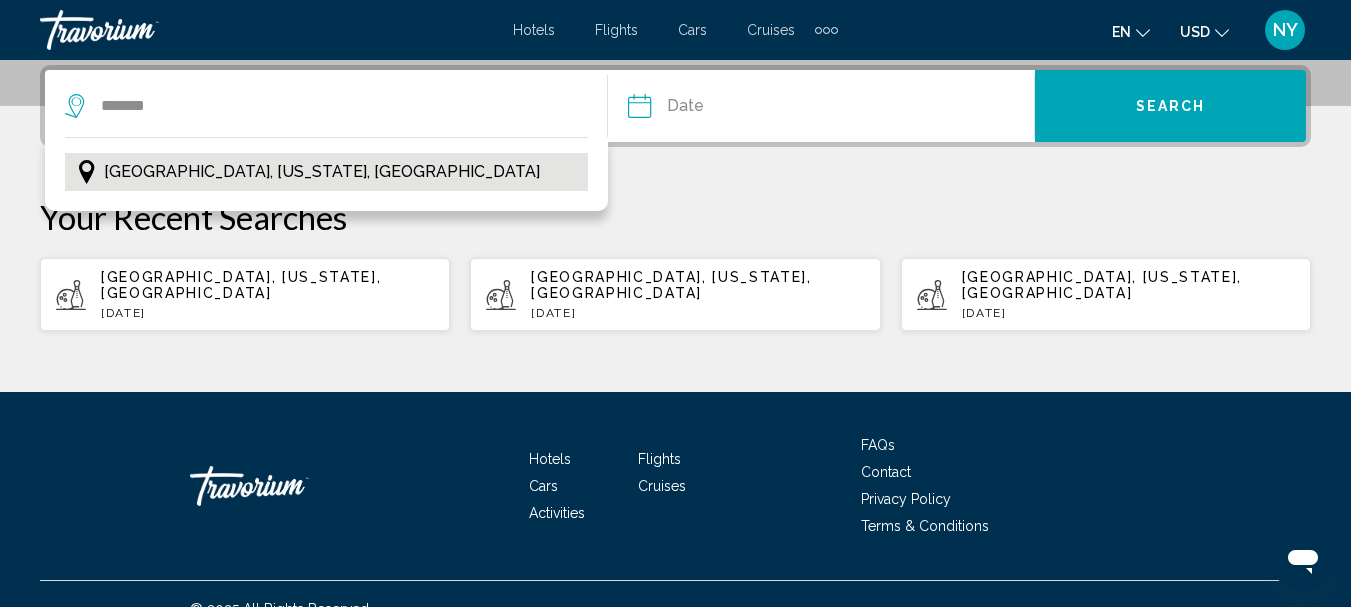click on "[GEOGRAPHIC_DATA], [US_STATE], [GEOGRAPHIC_DATA]" at bounding box center [322, 172] 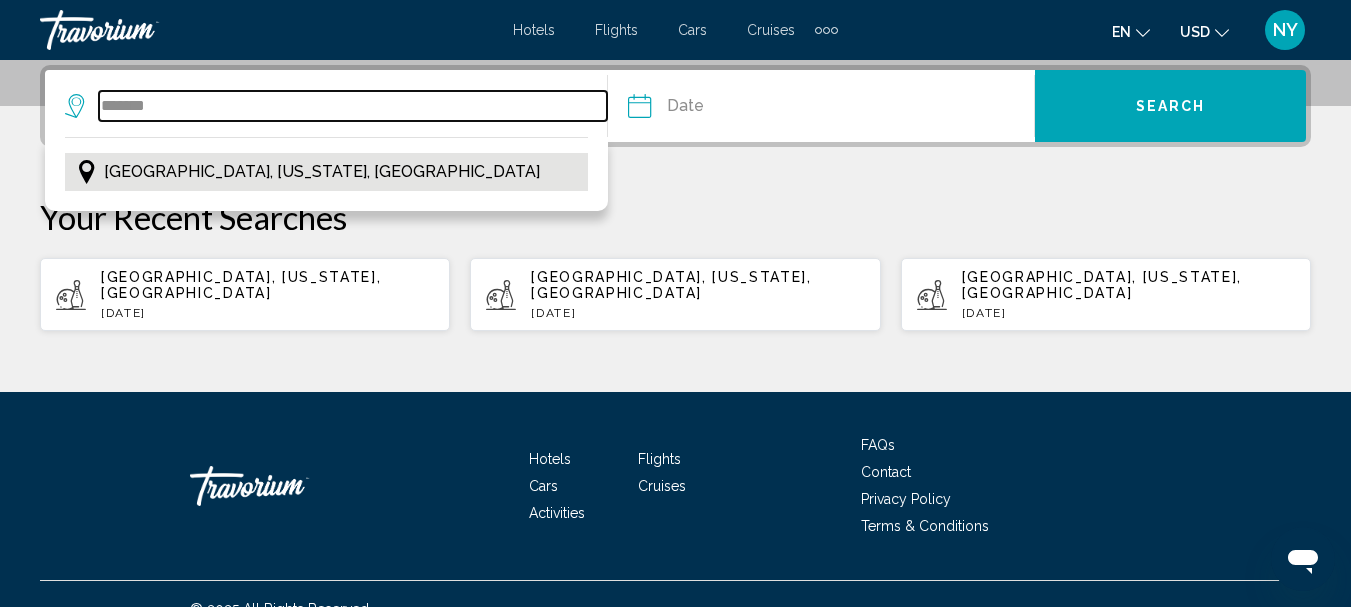 type on "**********" 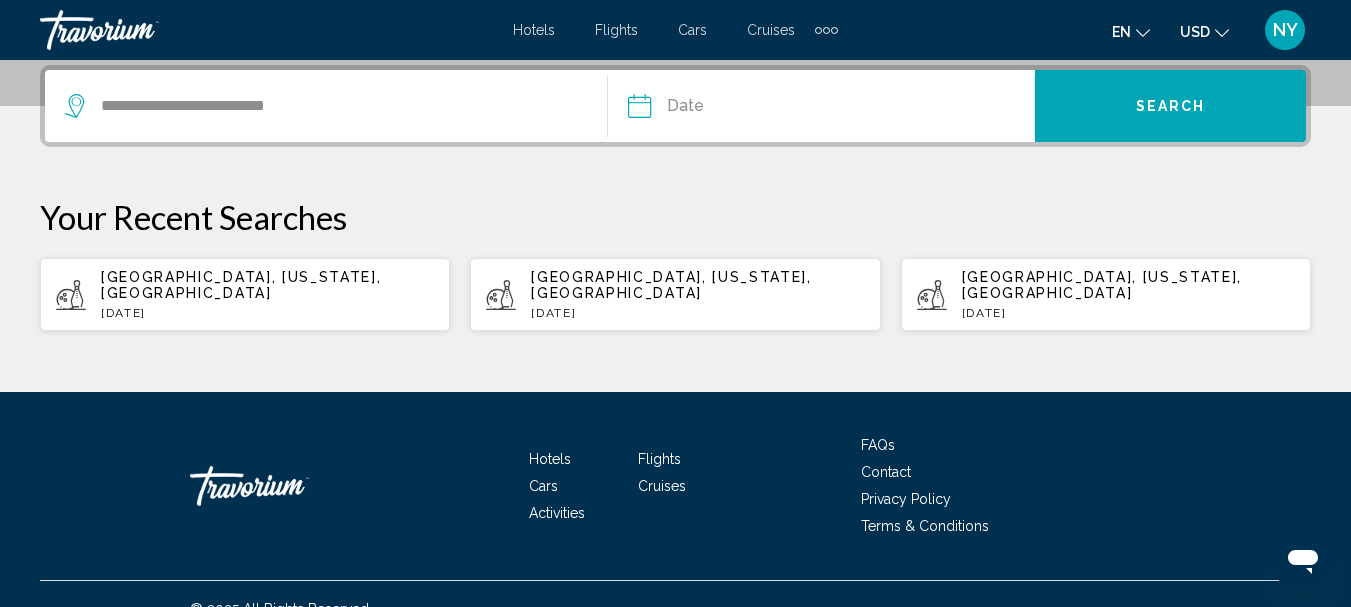 click at bounding box center [728, 109] 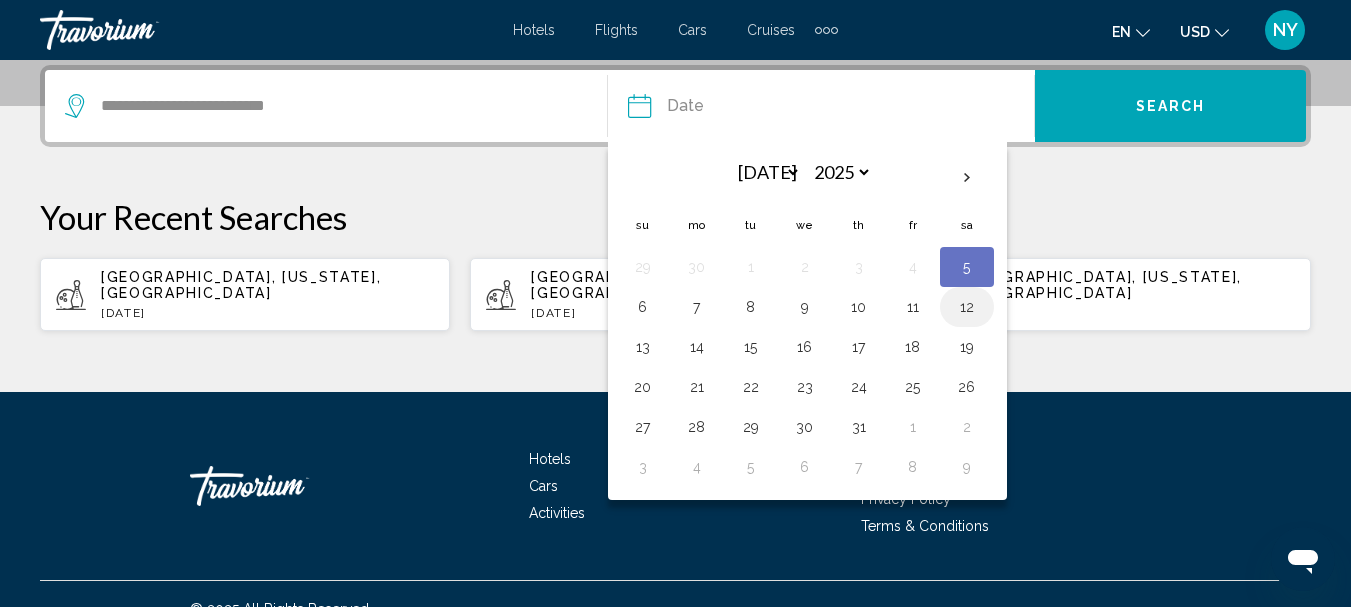 click on "12" at bounding box center [967, 307] 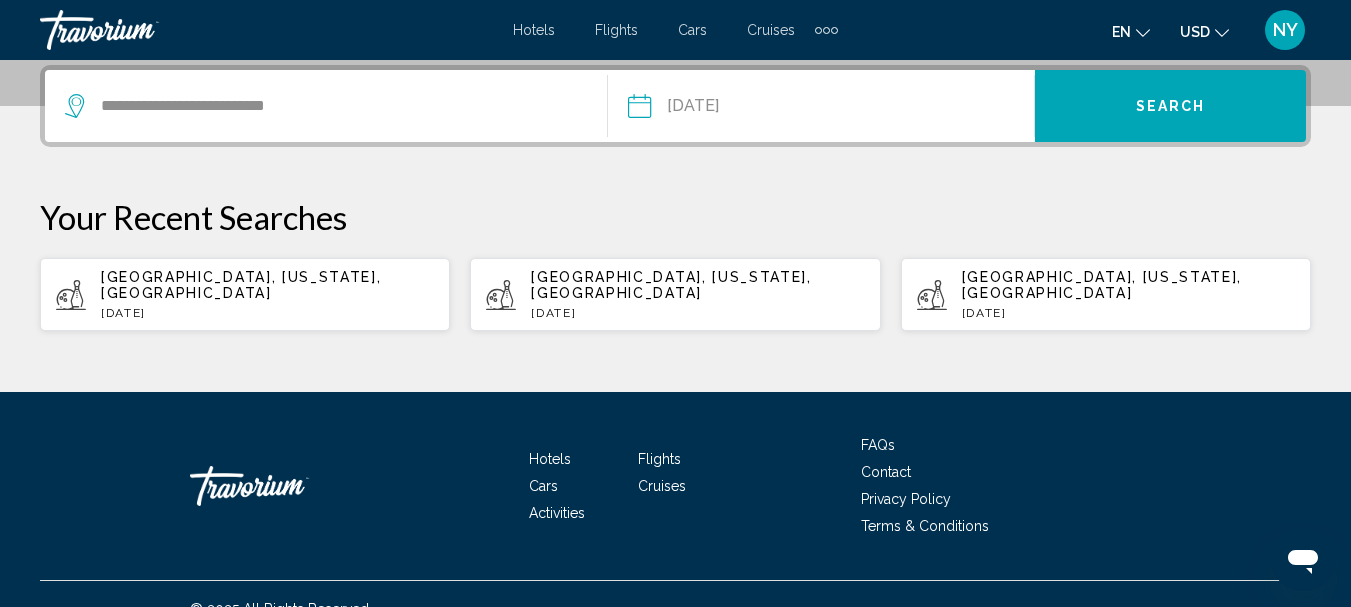 click on "Search" at bounding box center (1171, 107) 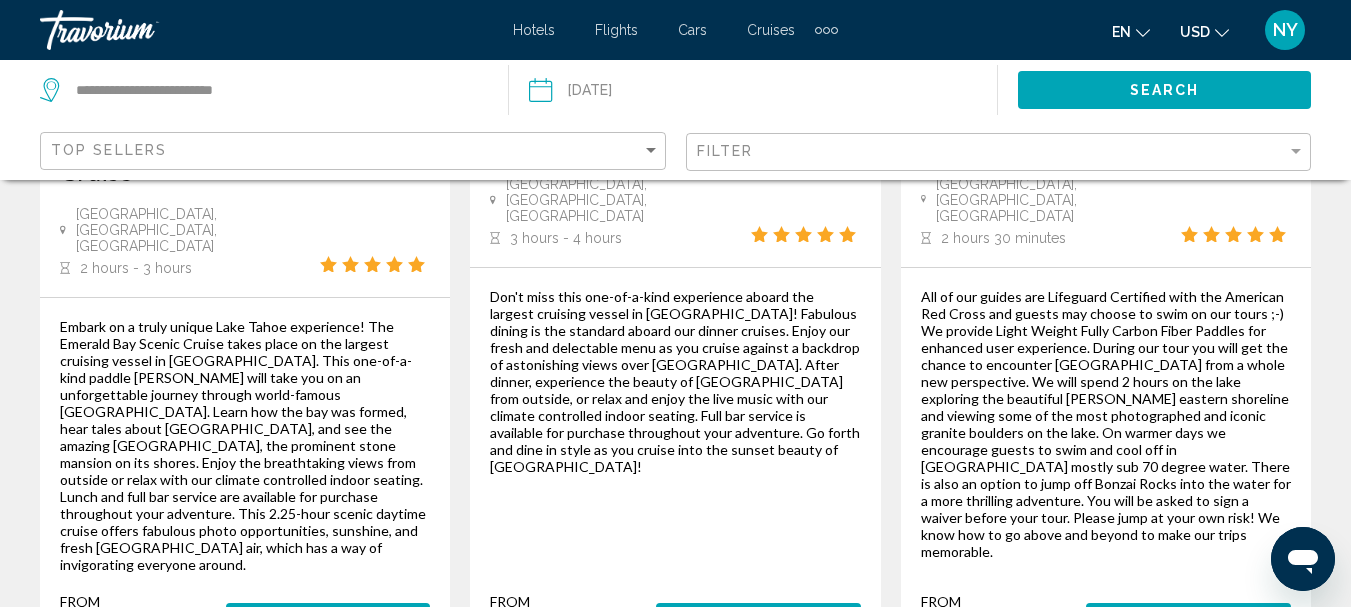 scroll, scrollTop: 0, scrollLeft: 0, axis: both 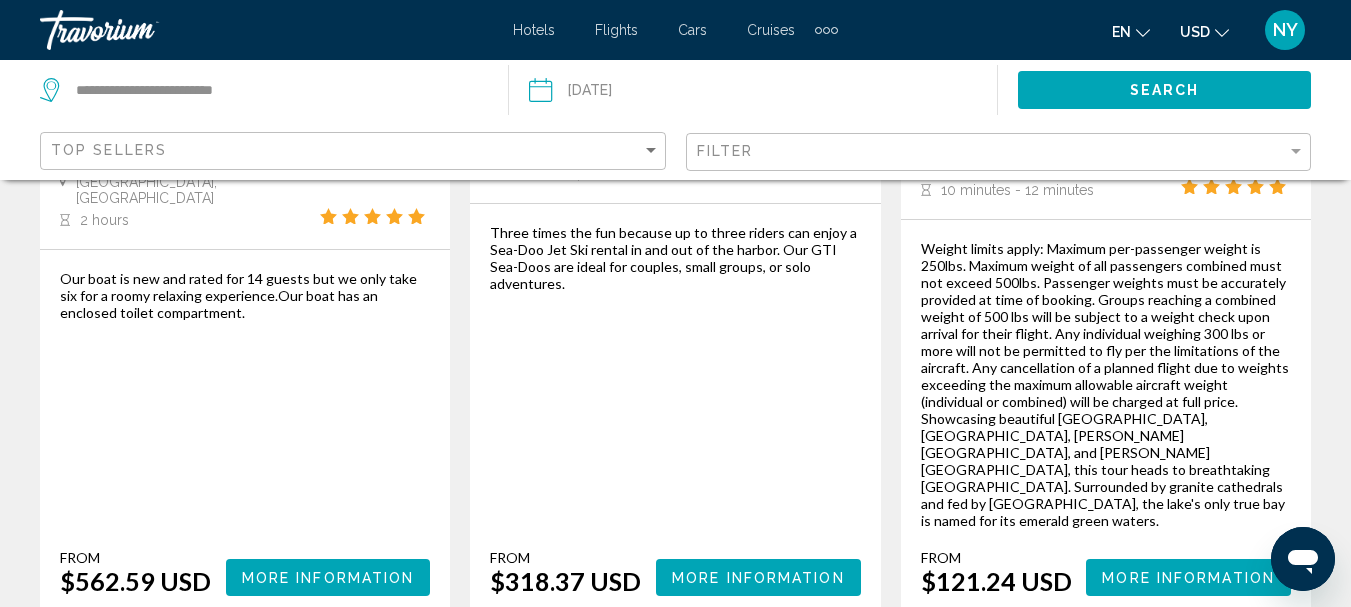 click on "2" at bounding box center [536, 676] 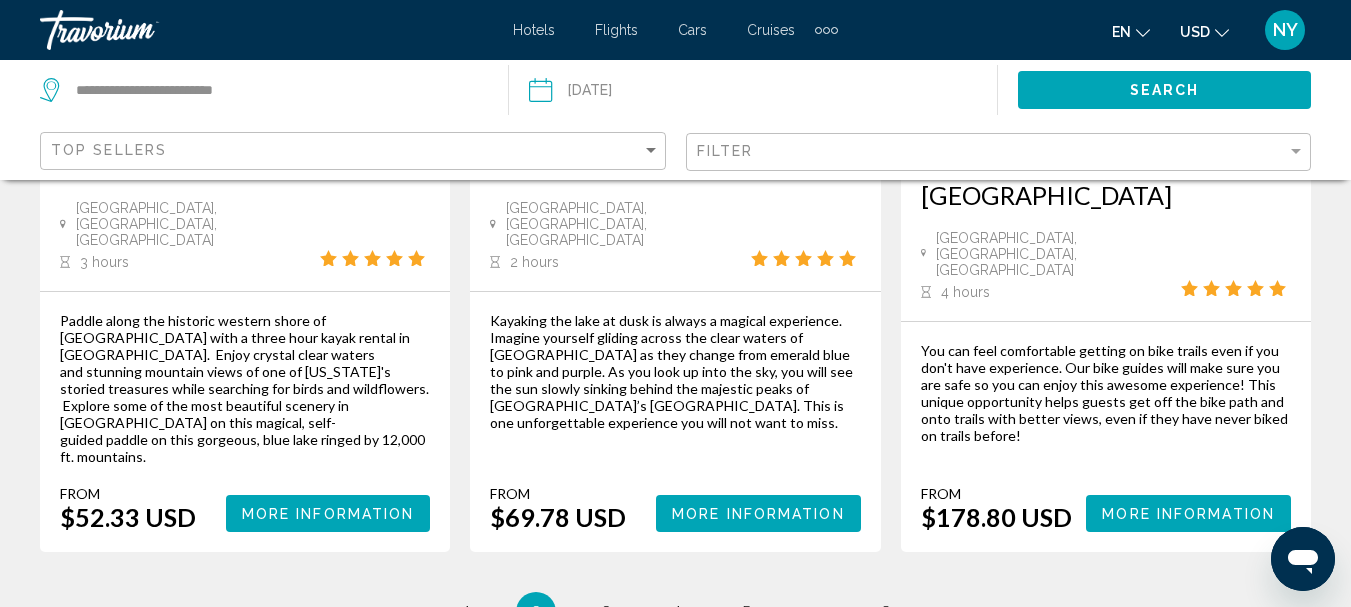 scroll, scrollTop: 0, scrollLeft: 0, axis: both 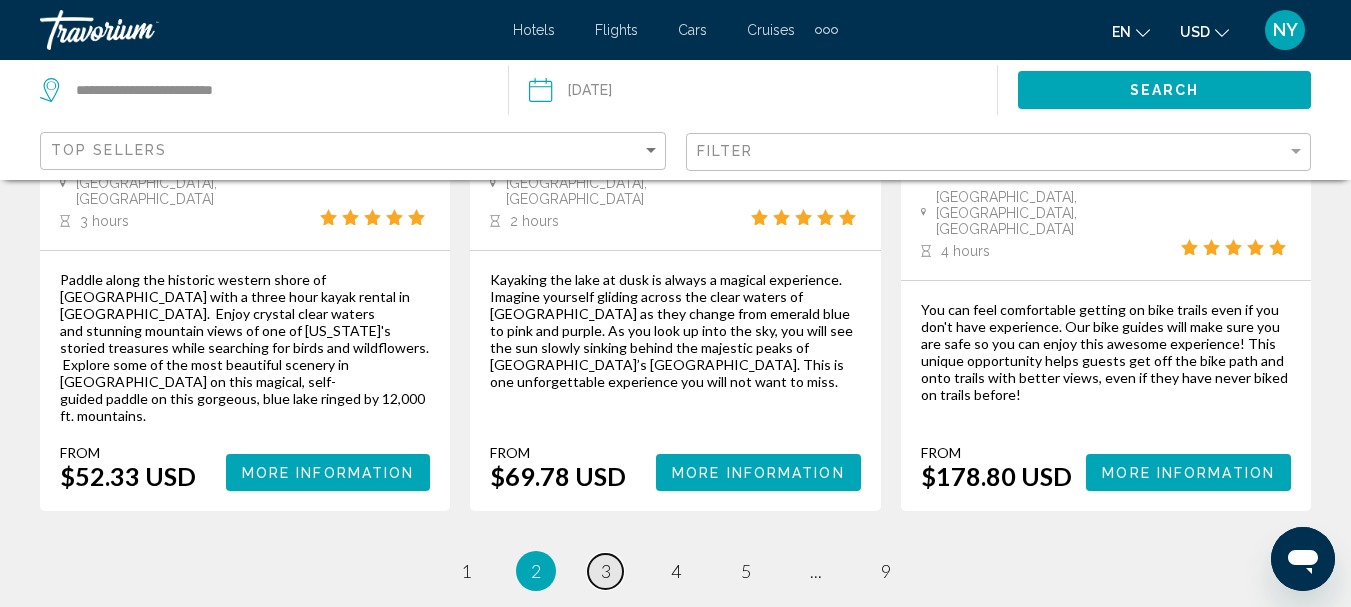 click on "3" at bounding box center (606, 571) 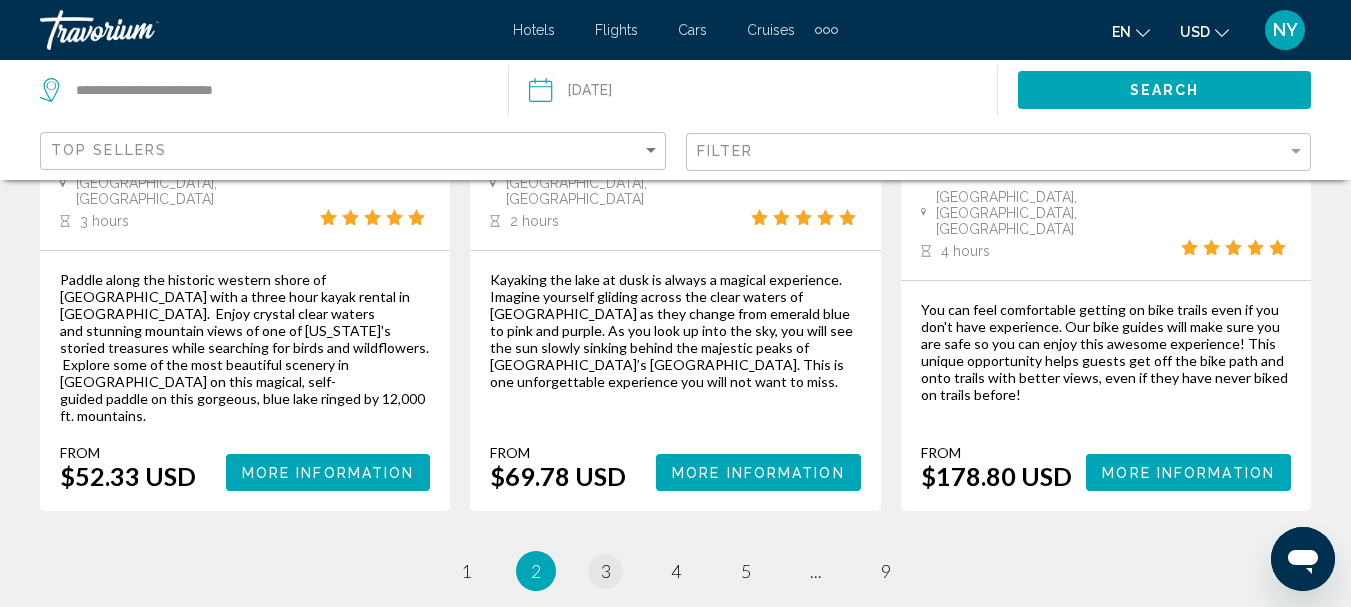 scroll, scrollTop: 0, scrollLeft: 0, axis: both 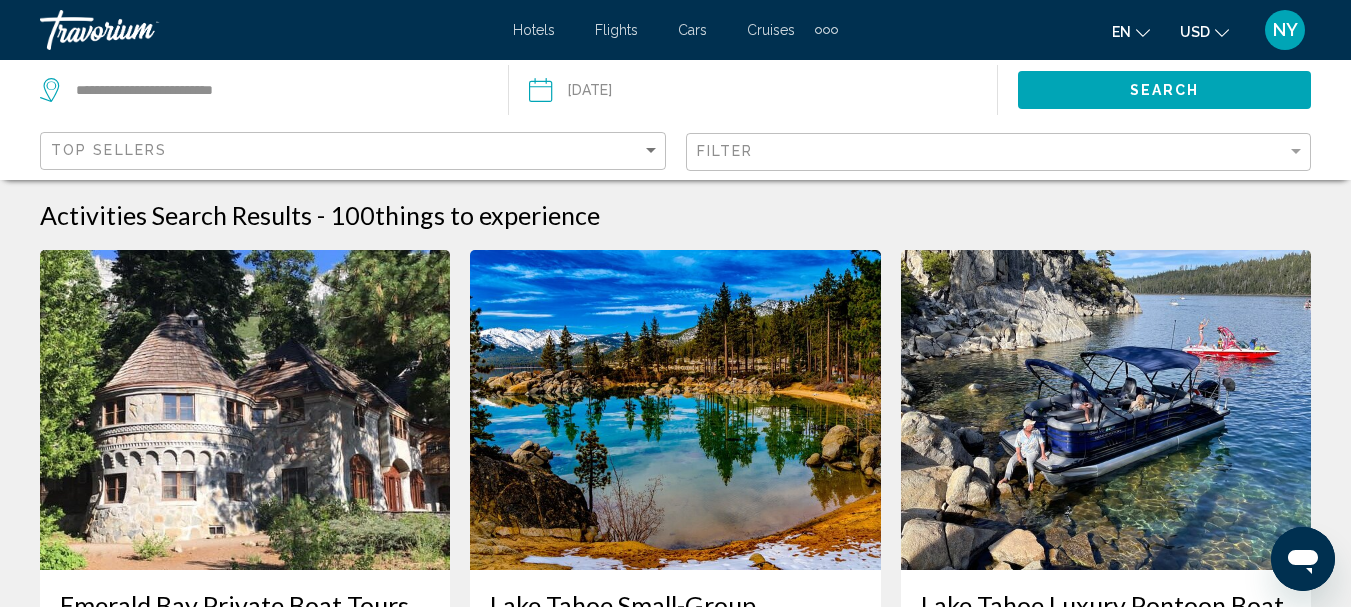 click at bounding box center [675, 410] 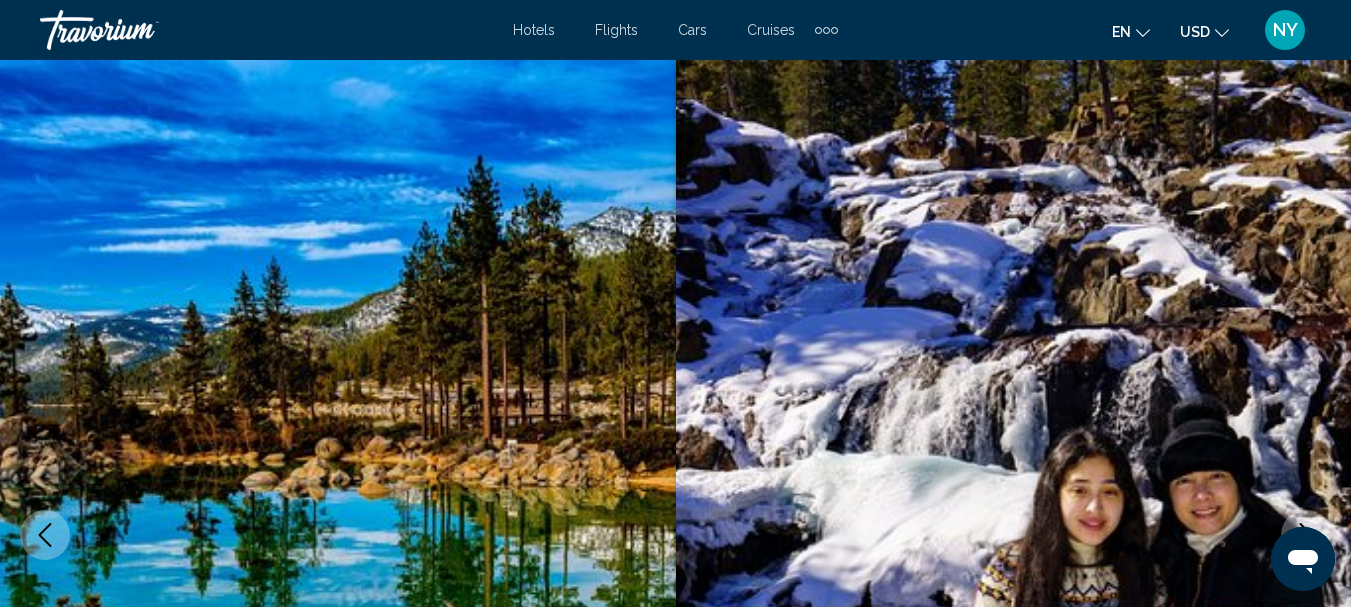 scroll, scrollTop: 232, scrollLeft: 0, axis: vertical 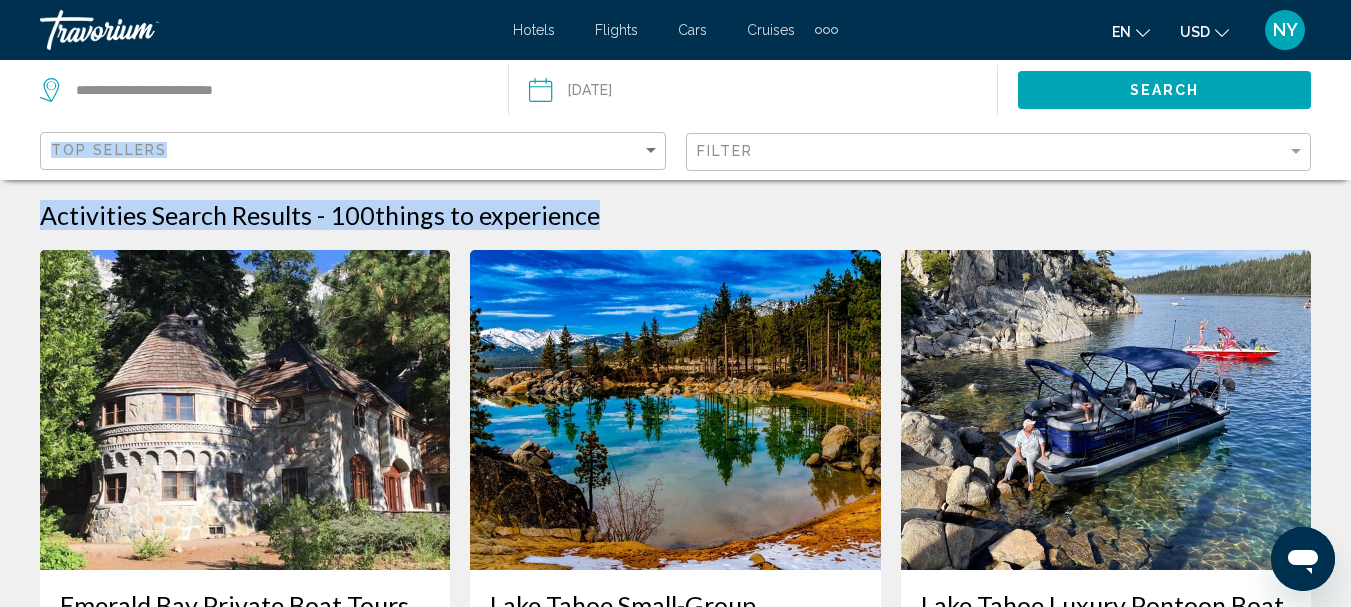drag, startPoint x: 1350, startPoint y: 79, endPoint x: 1351, endPoint y: 97, distance: 18.027756 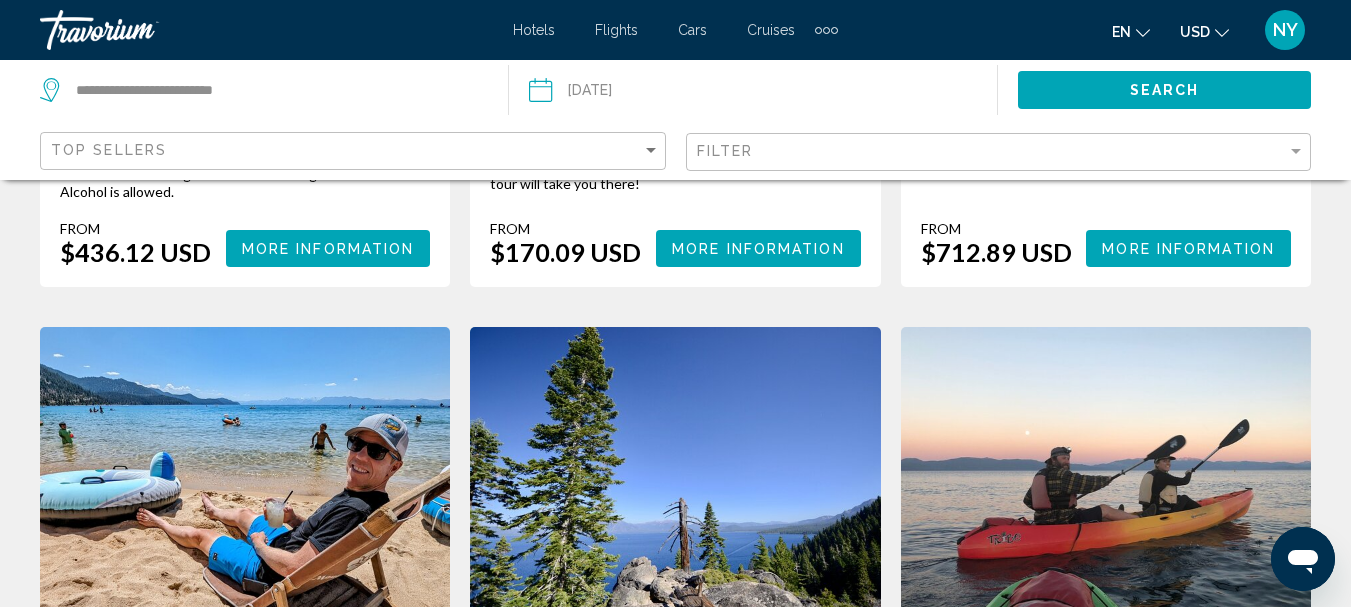 scroll, scrollTop: 832, scrollLeft: 0, axis: vertical 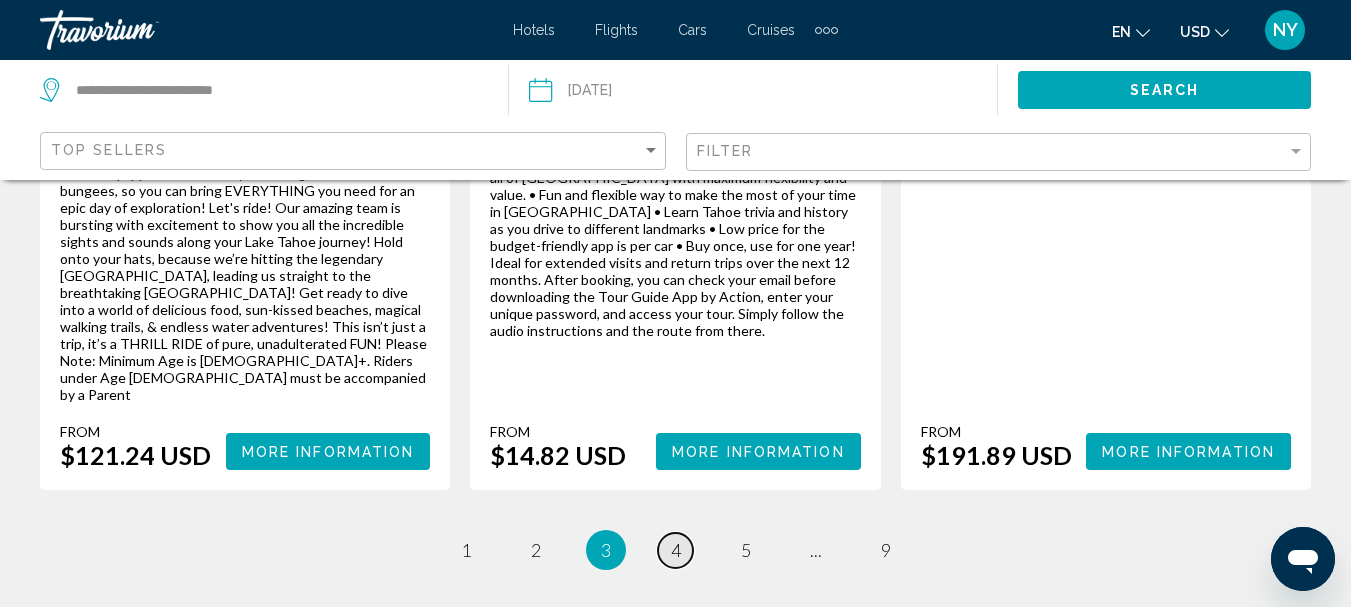 click on "4" at bounding box center (676, 550) 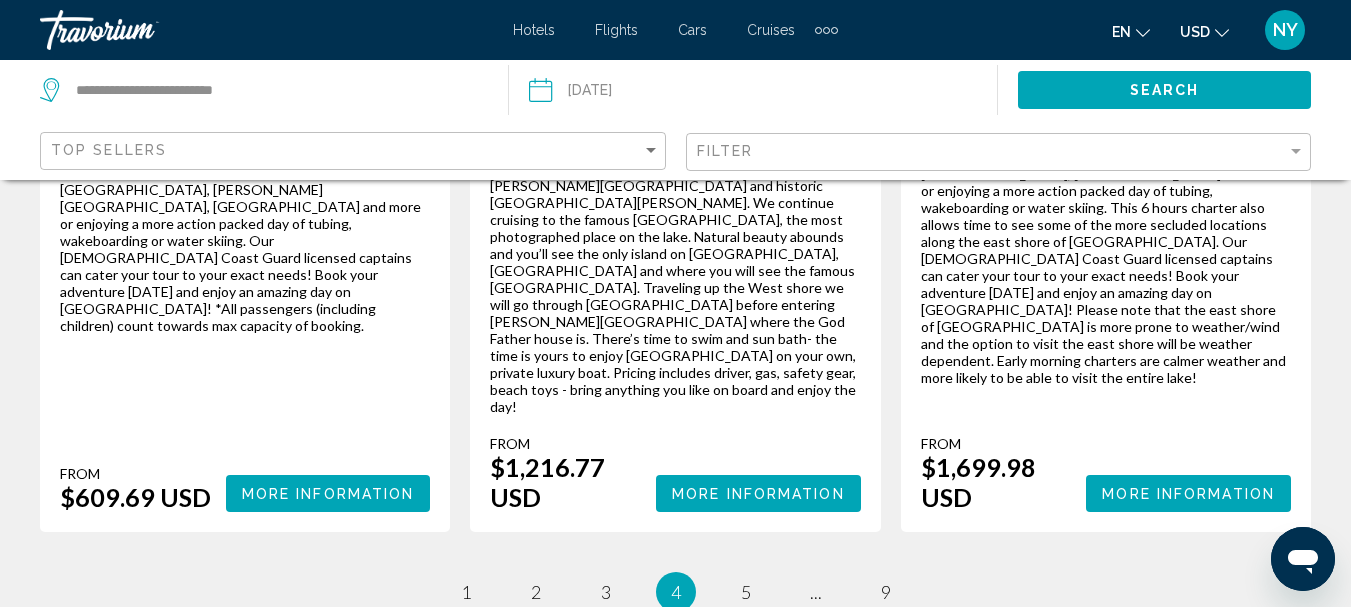scroll, scrollTop: 0, scrollLeft: 0, axis: both 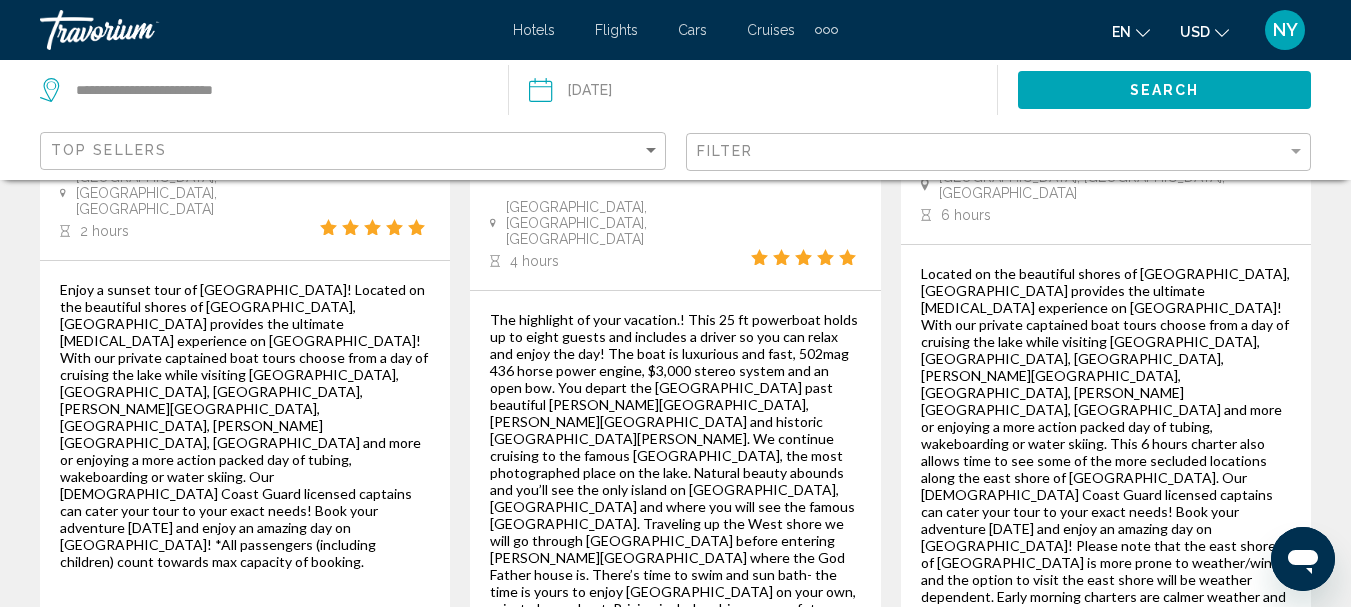click on "5" at bounding box center (746, 828) 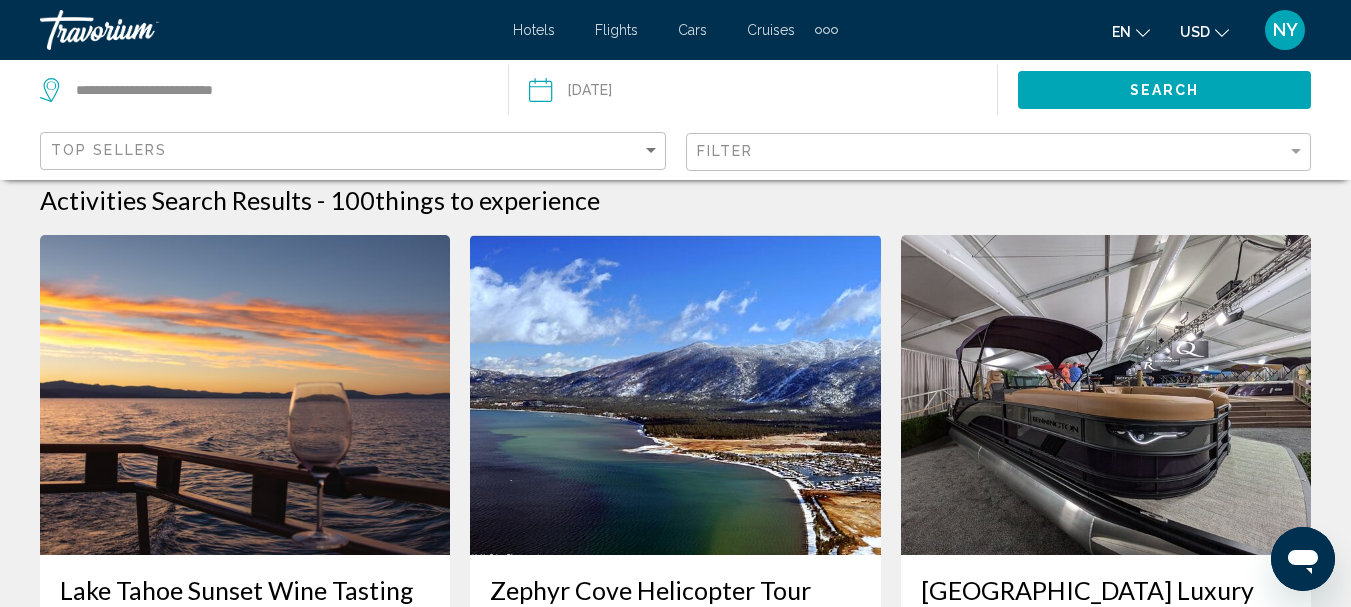 scroll, scrollTop: 0, scrollLeft: 0, axis: both 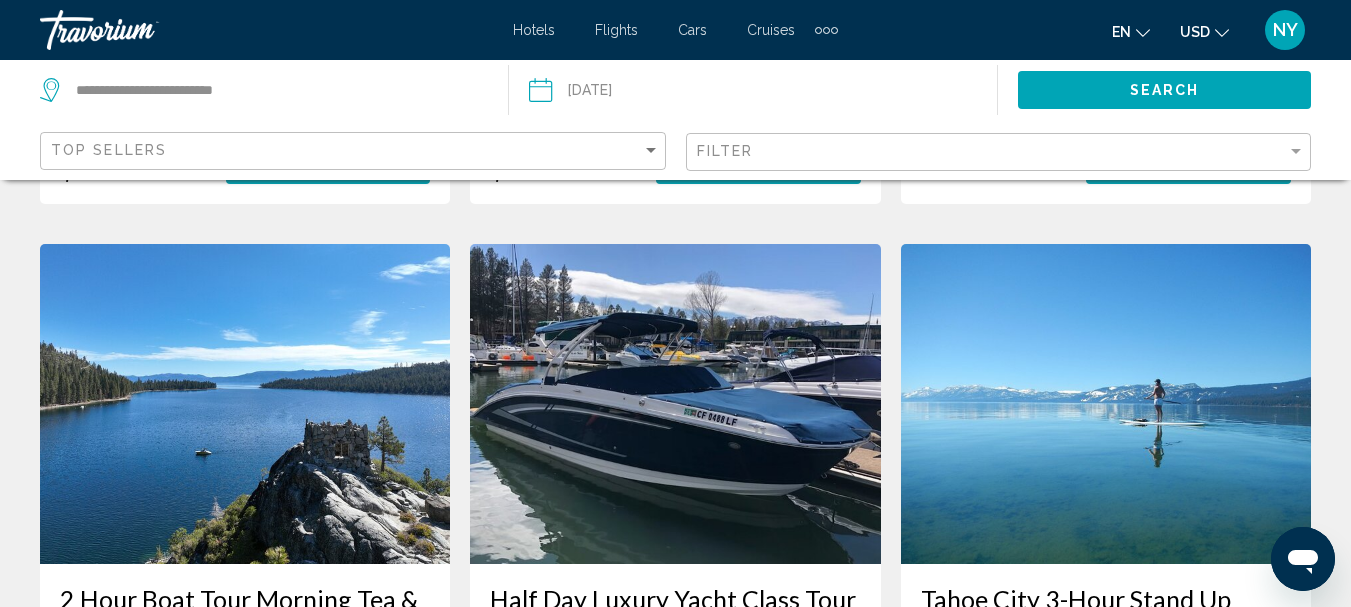 drag, startPoint x: 1345, startPoint y: 213, endPoint x: 1360, endPoint y: 205, distance: 17 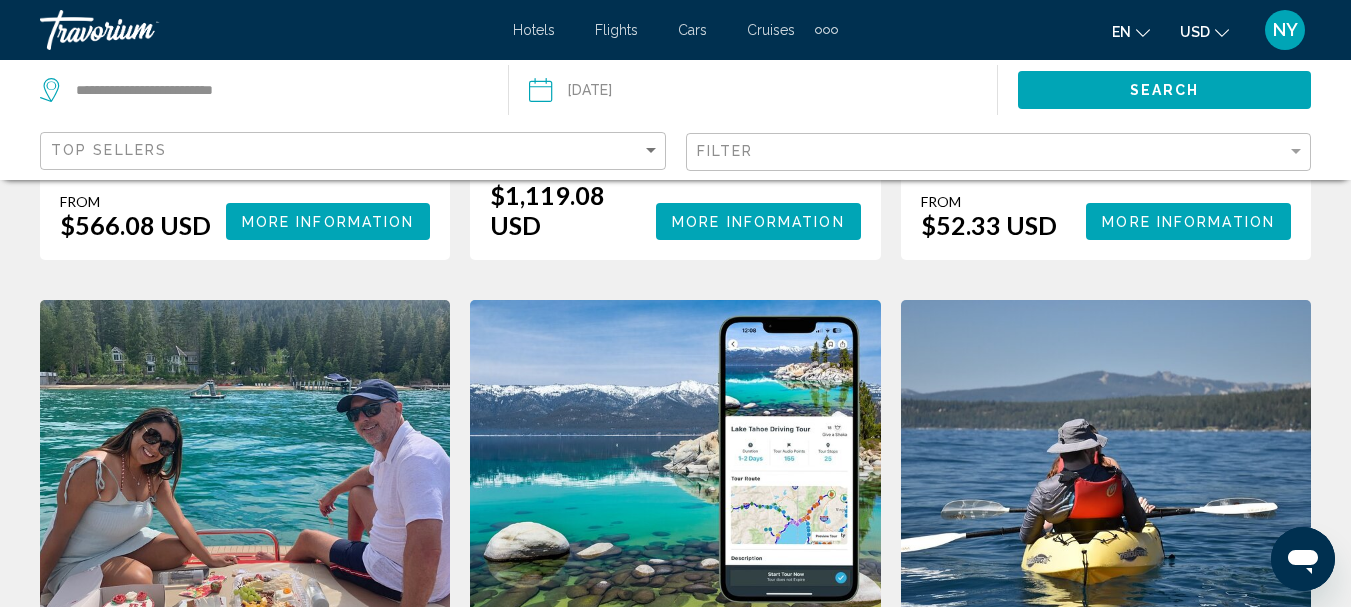 scroll, scrollTop: 1769, scrollLeft: 0, axis: vertical 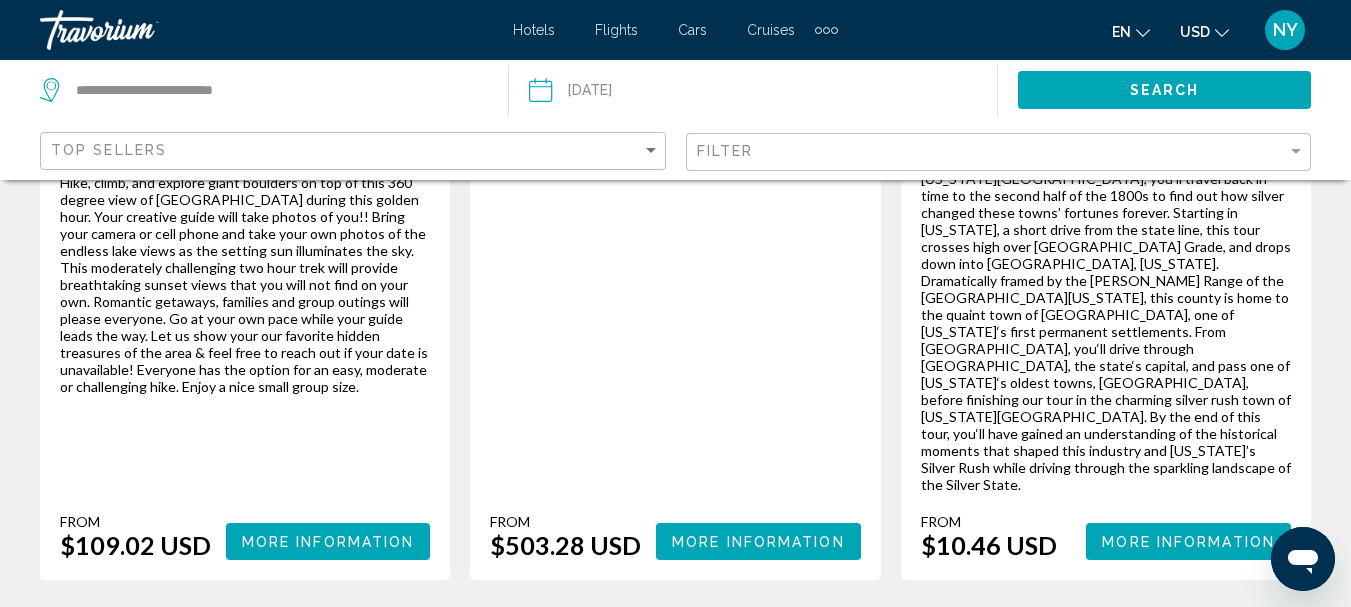 click on "6" at bounding box center (746, 640) 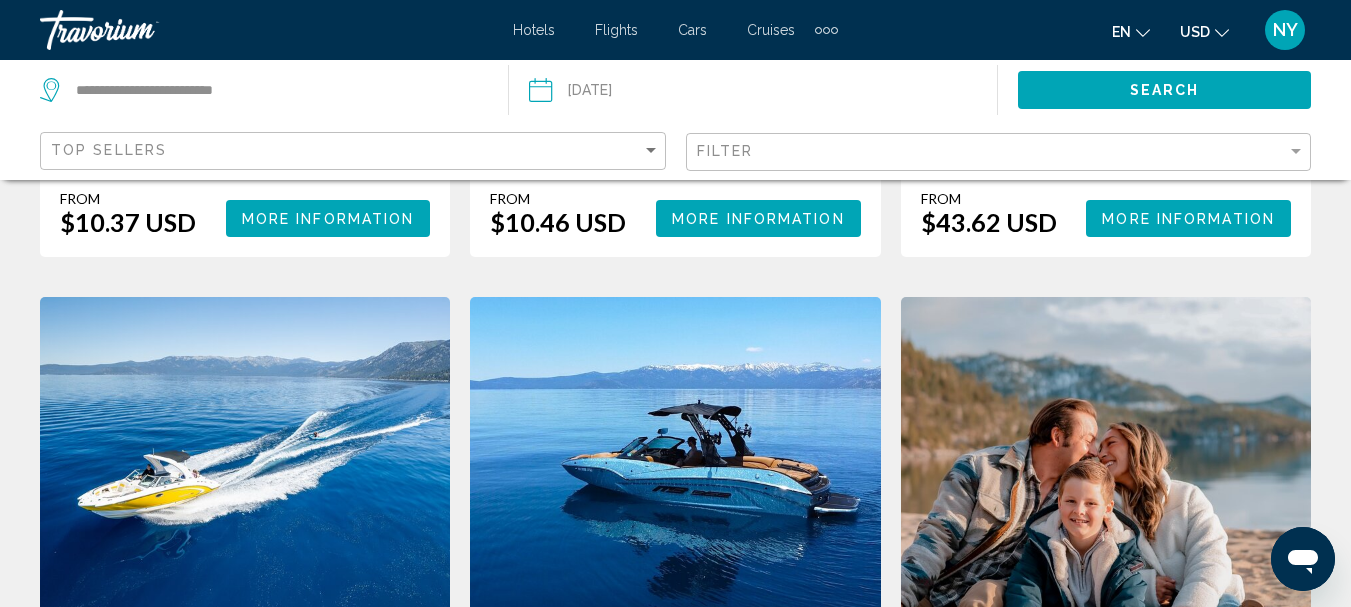 scroll, scrollTop: 1088, scrollLeft: 0, axis: vertical 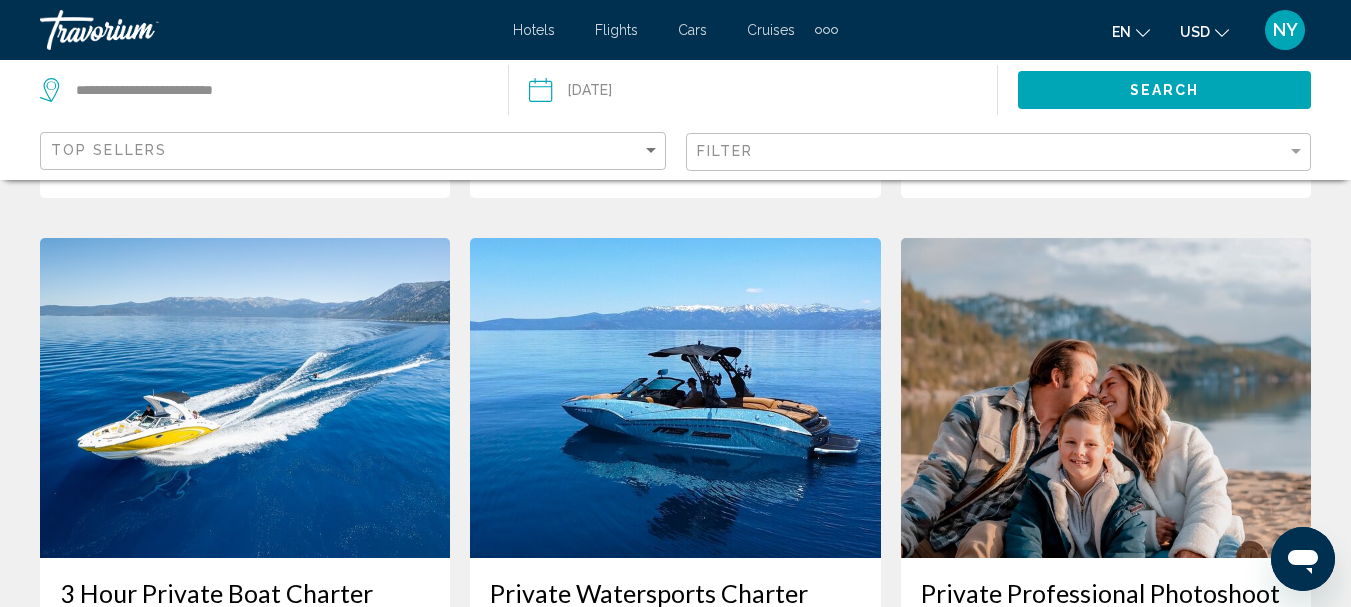 drag, startPoint x: 1349, startPoint y: 206, endPoint x: 1361, endPoint y: 209, distance: 12.369317 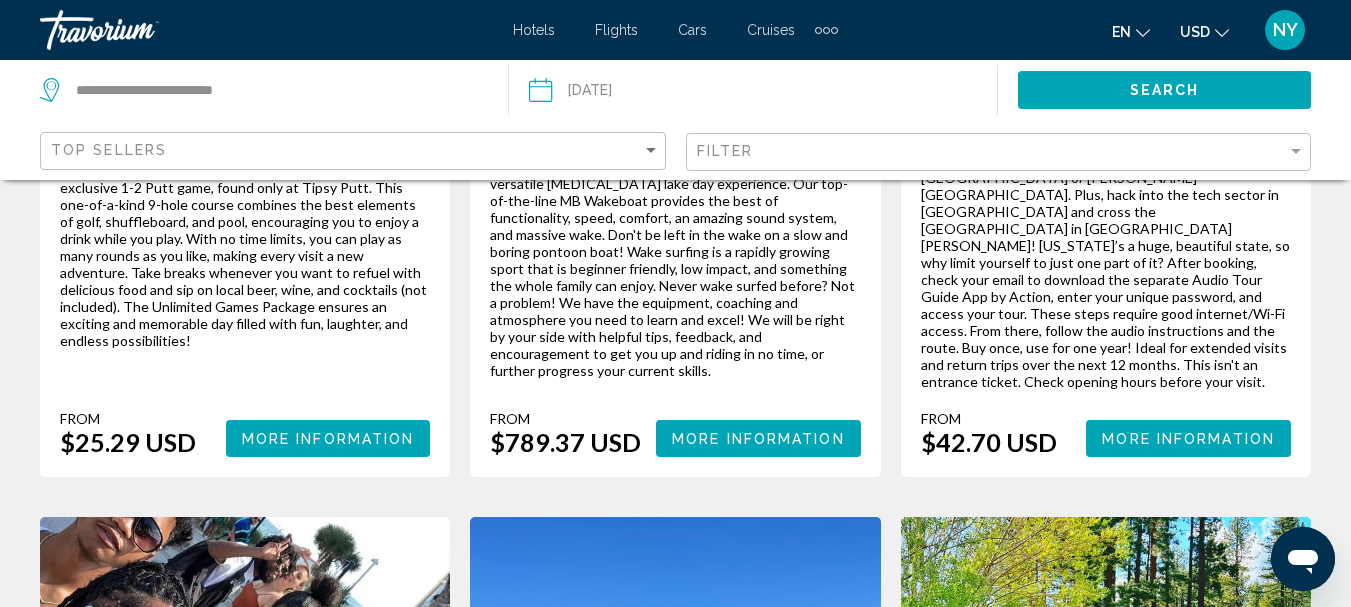 scroll, scrollTop: 2879, scrollLeft: 0, axis: vertical 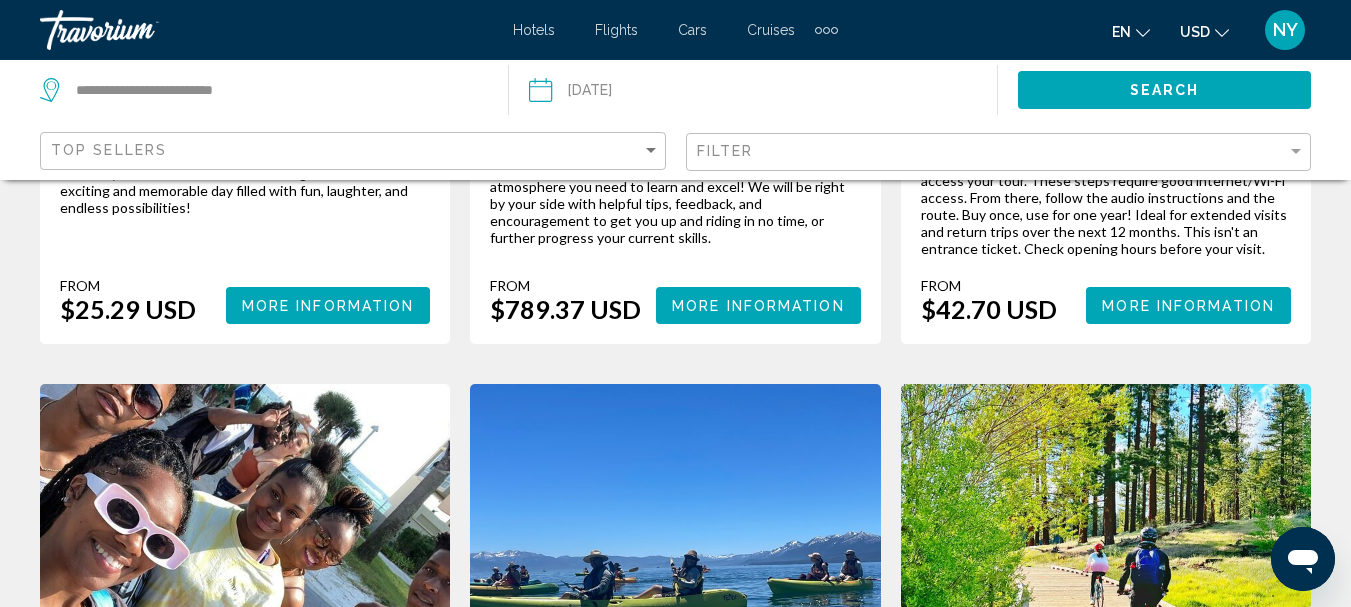 drag, startPoint x: 1350, startPoint y: 451, endPoint x: 1359, endPoint y: 439, distance: 15 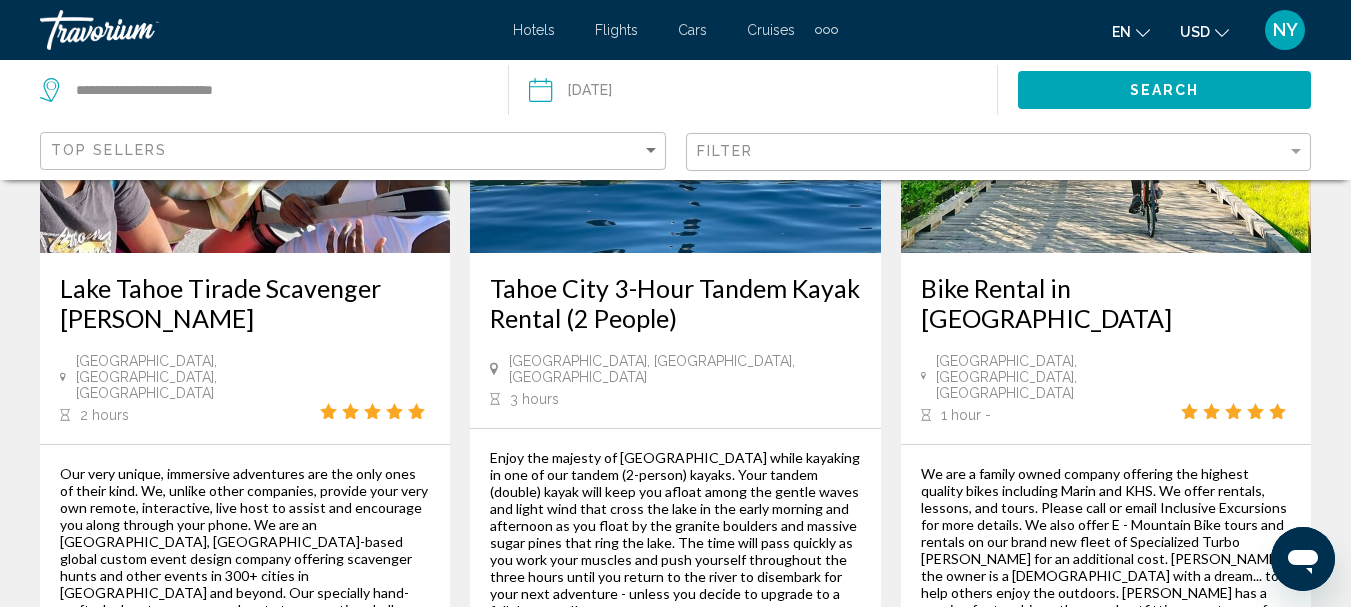 scroll, scrollTop: 3619, scrollLeft: 0, axis: vertical 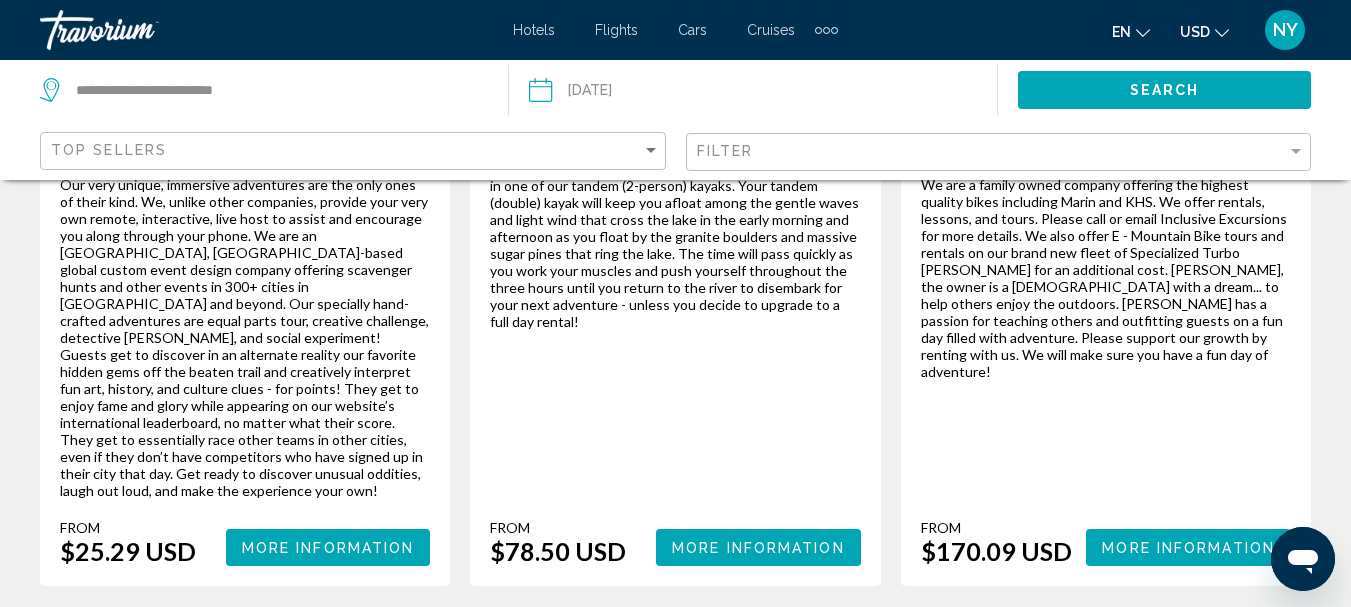 click on "7" at bounding box center [746, 646] 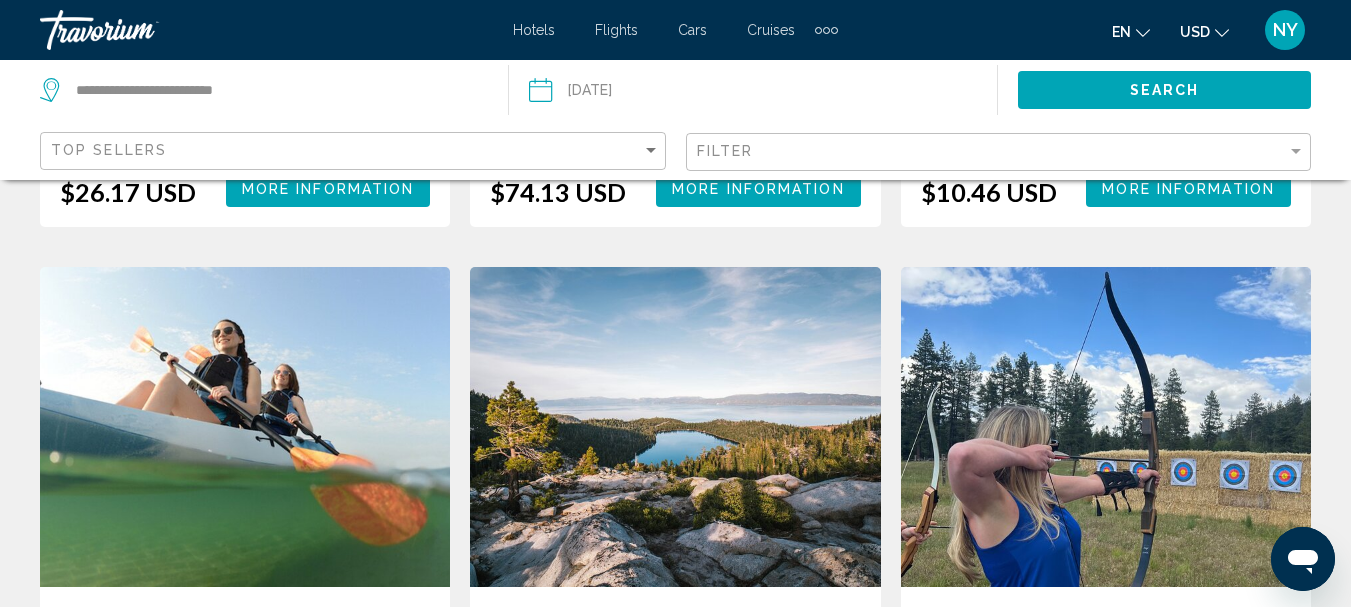 scroll, scrollTop: 2888, scrollLeft: 0, axis: vertical 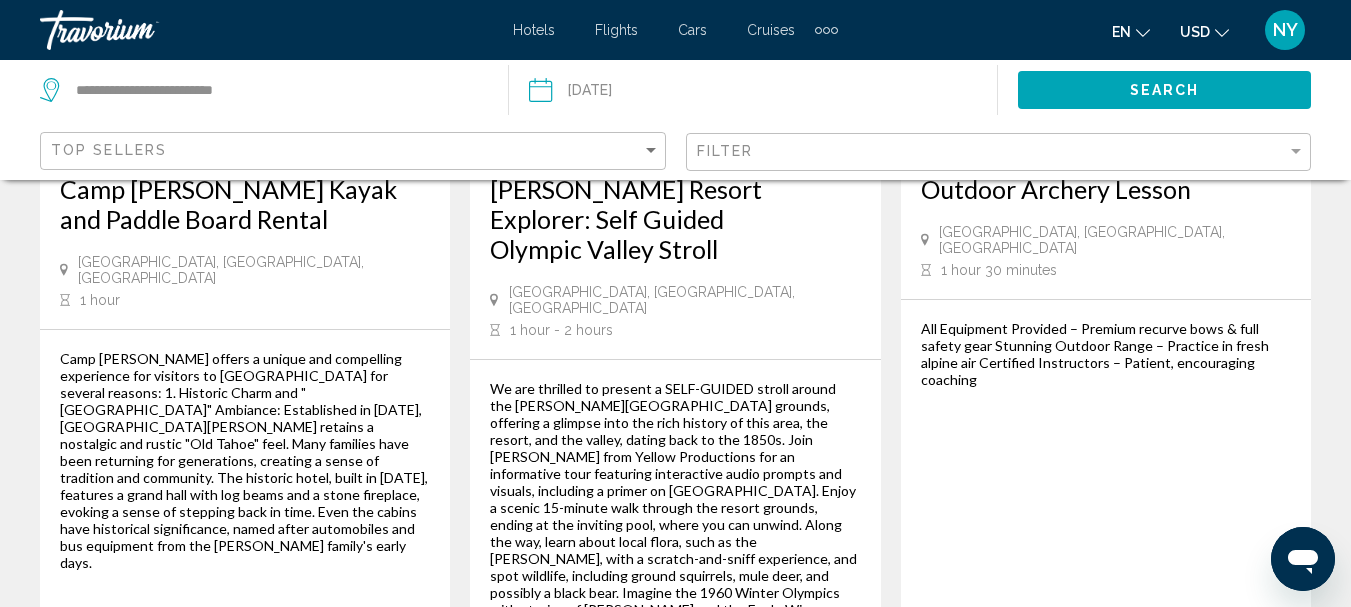 click on "8" at bounding box center (816, 799) 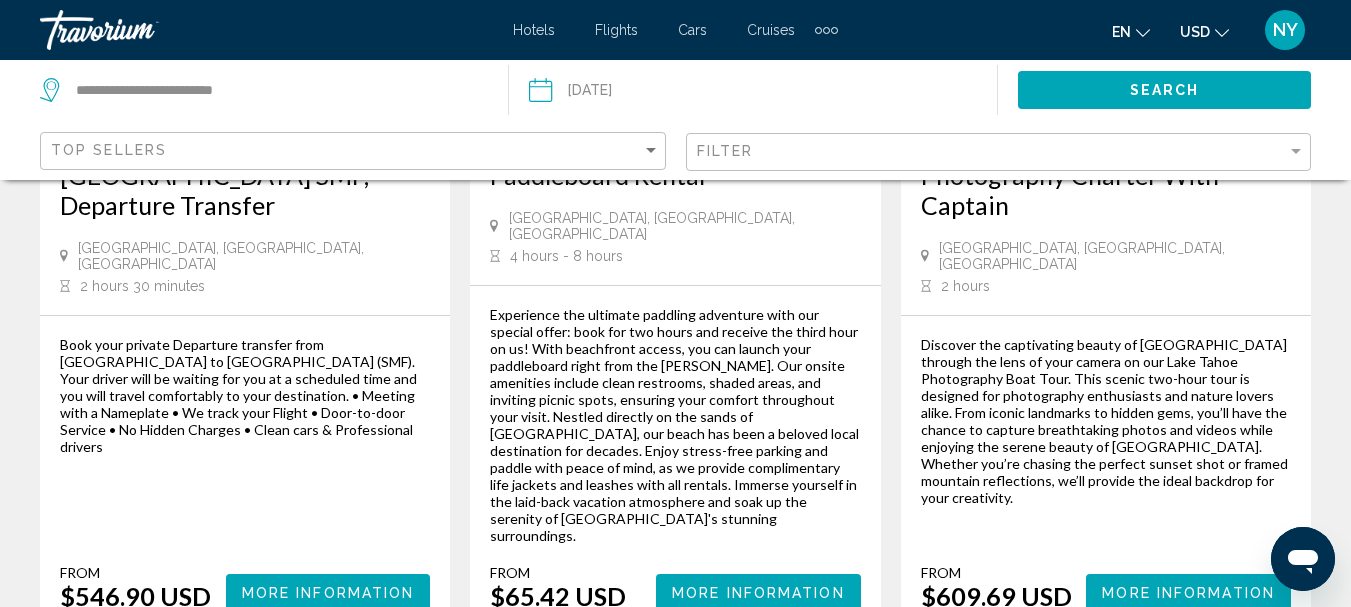 scroll, scrollTop: 3271, scrollLeft: 0, axis: vertical 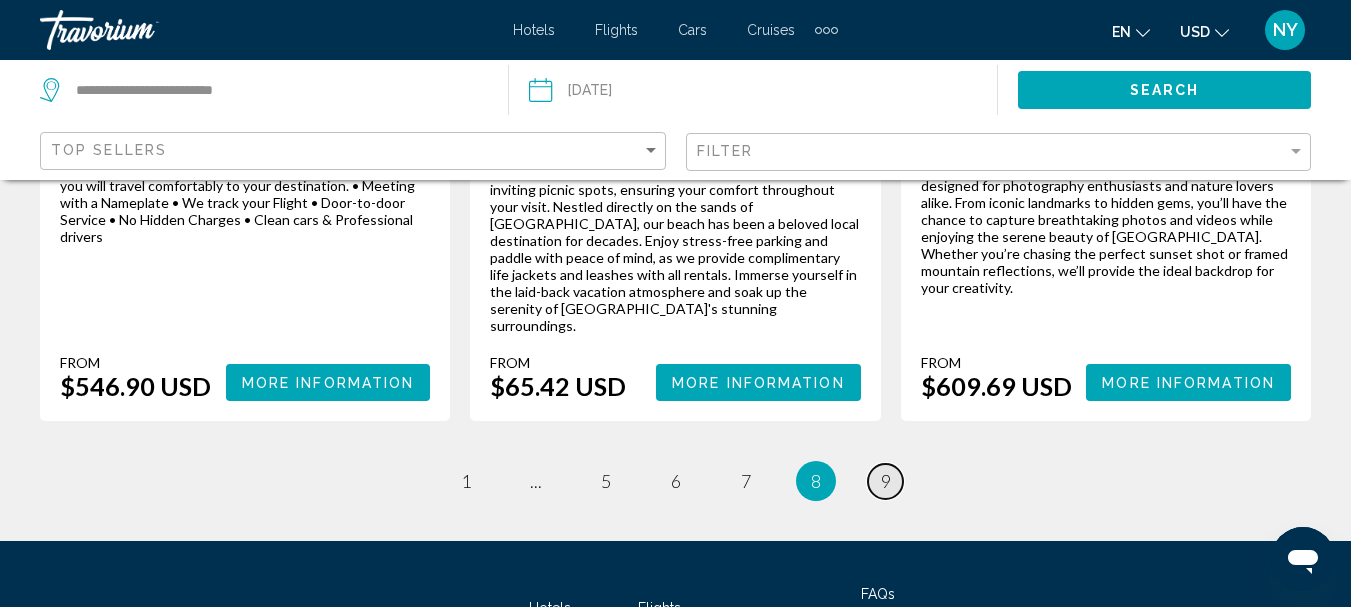 click on "9" at bounding box center (886, 481) 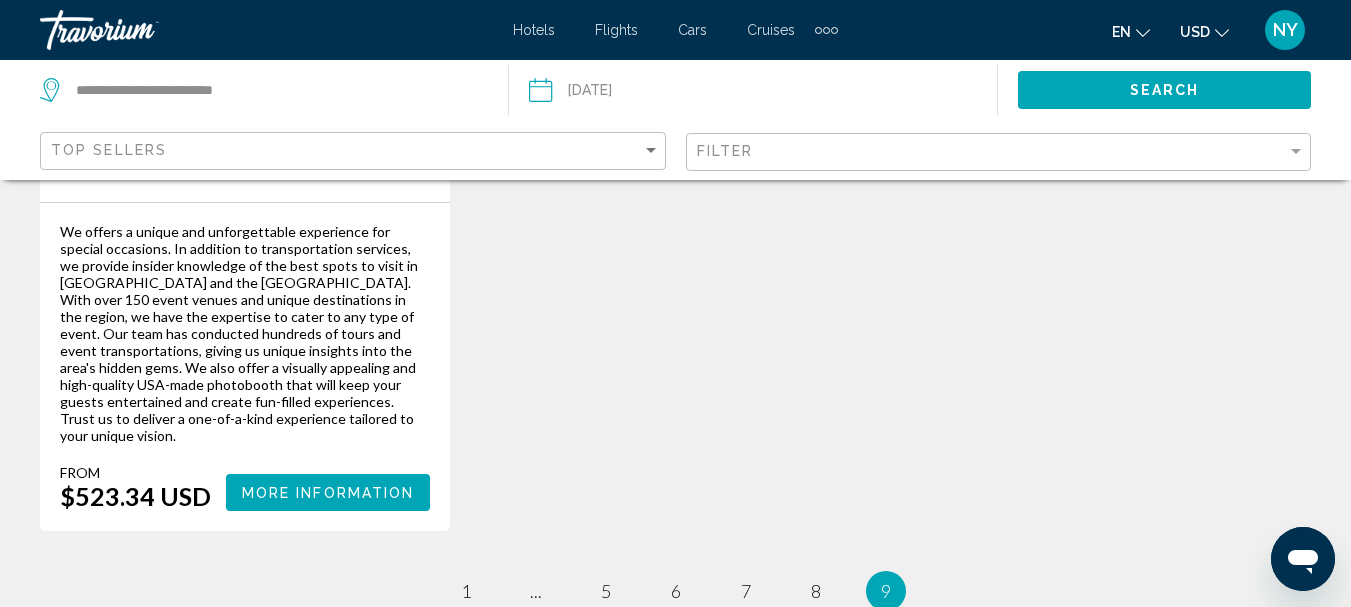 scroll, scrollTop: 1489, scrollLeft: 0, axis: vertical 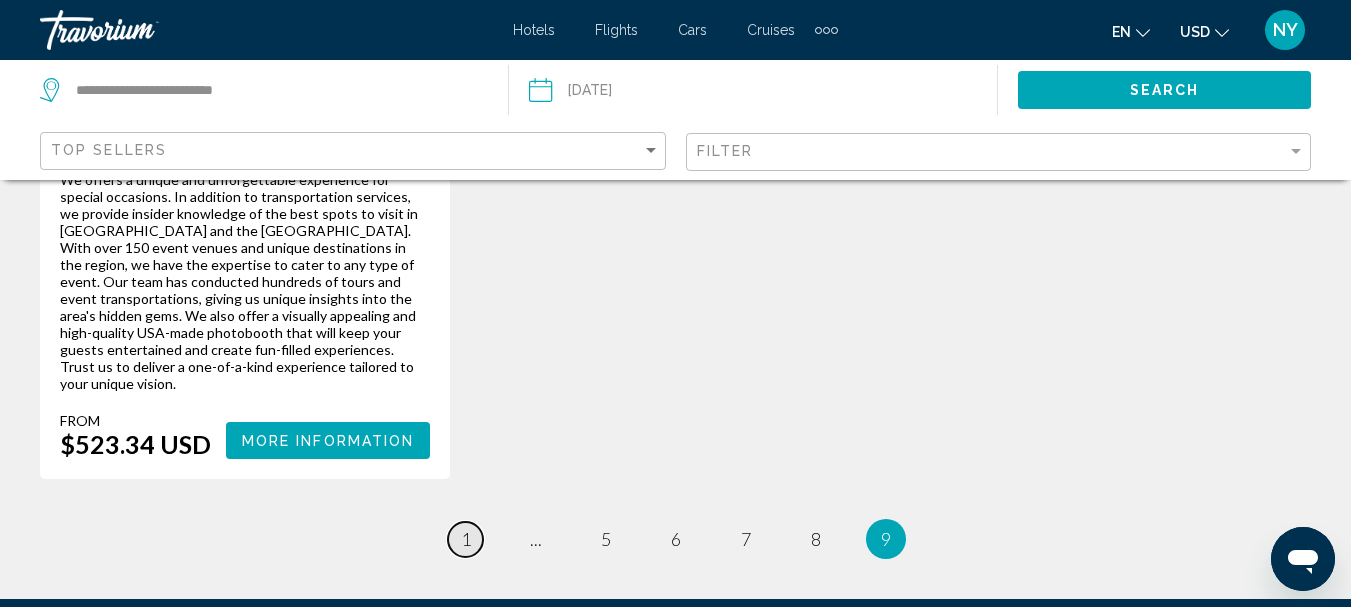 click on "page  1" at bounding box center [465, 539] 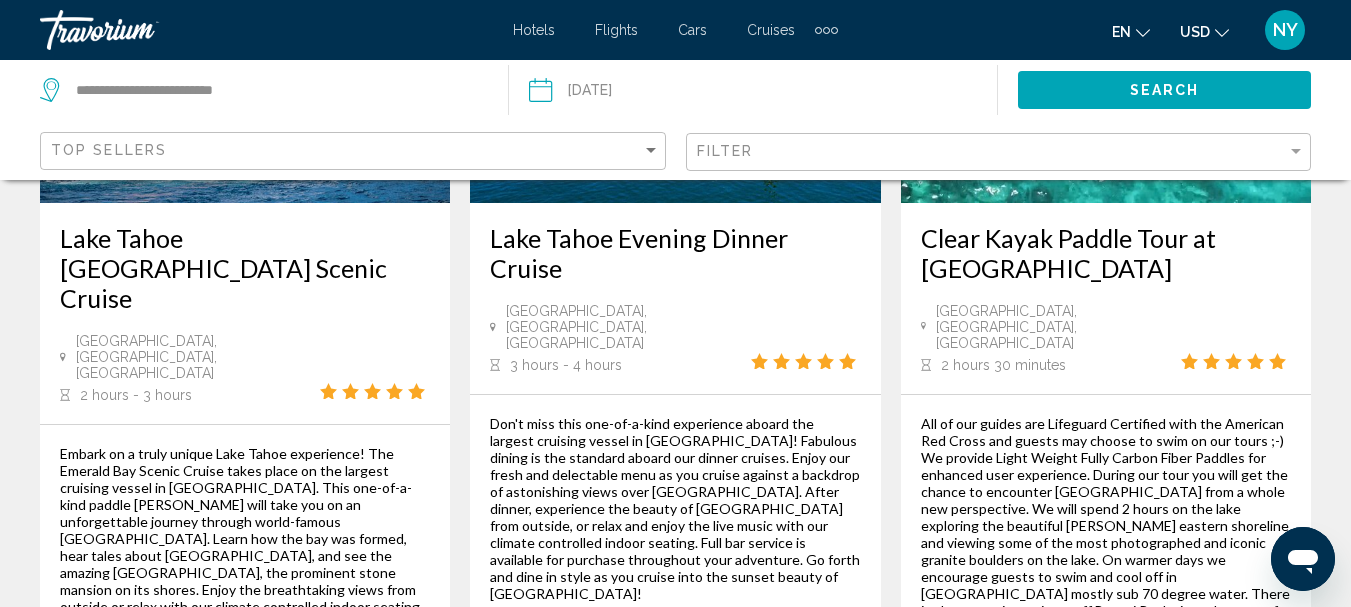 scroll, scrollTop: 352, scrollLeft: 0, axis: vertical 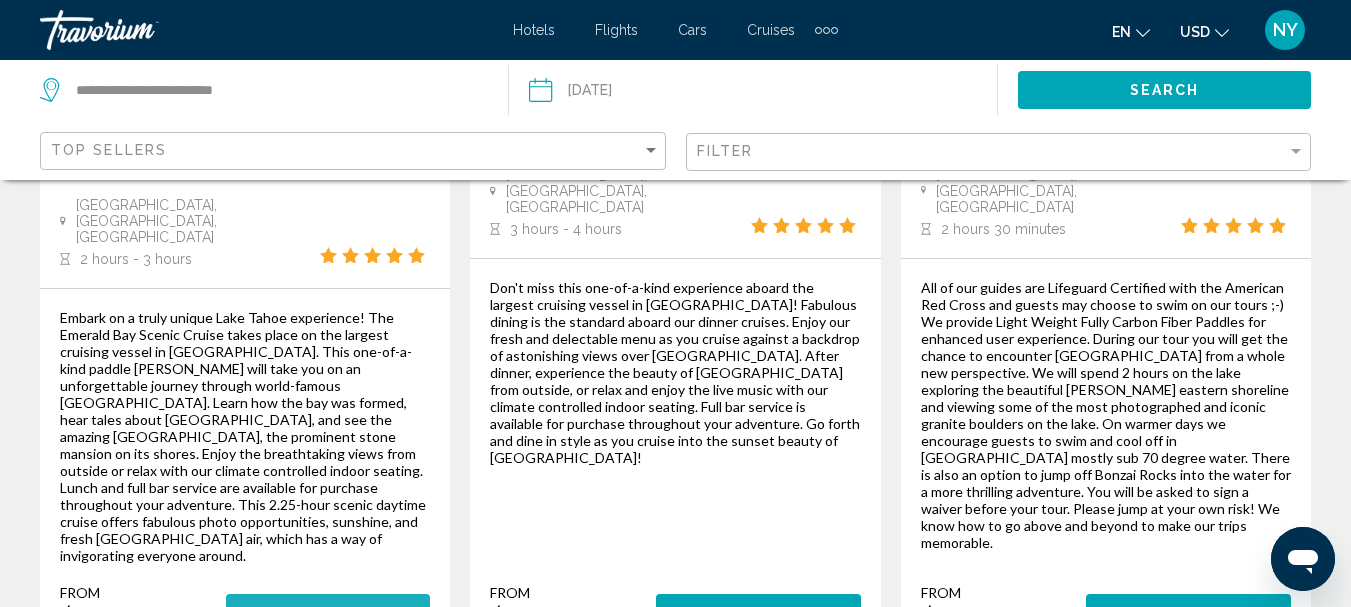 click on "More Information" at bounding box center [328, 613] 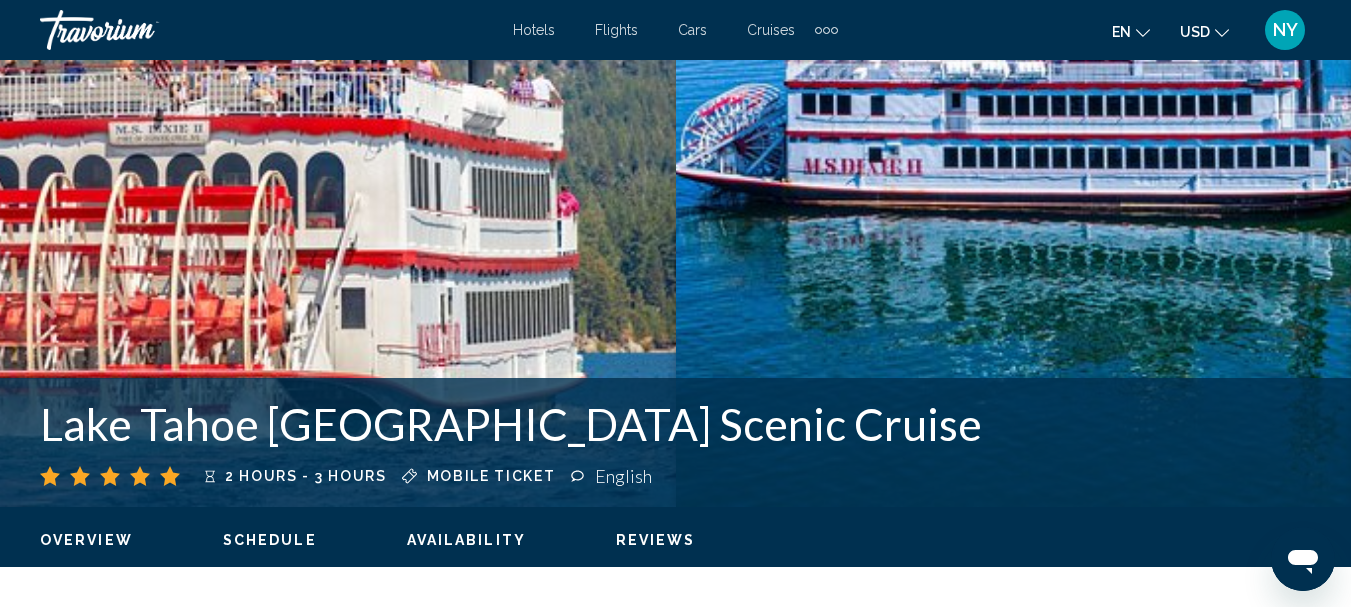 scroll, scrollTop: 232, scrollLeft: 0, axis: vertical 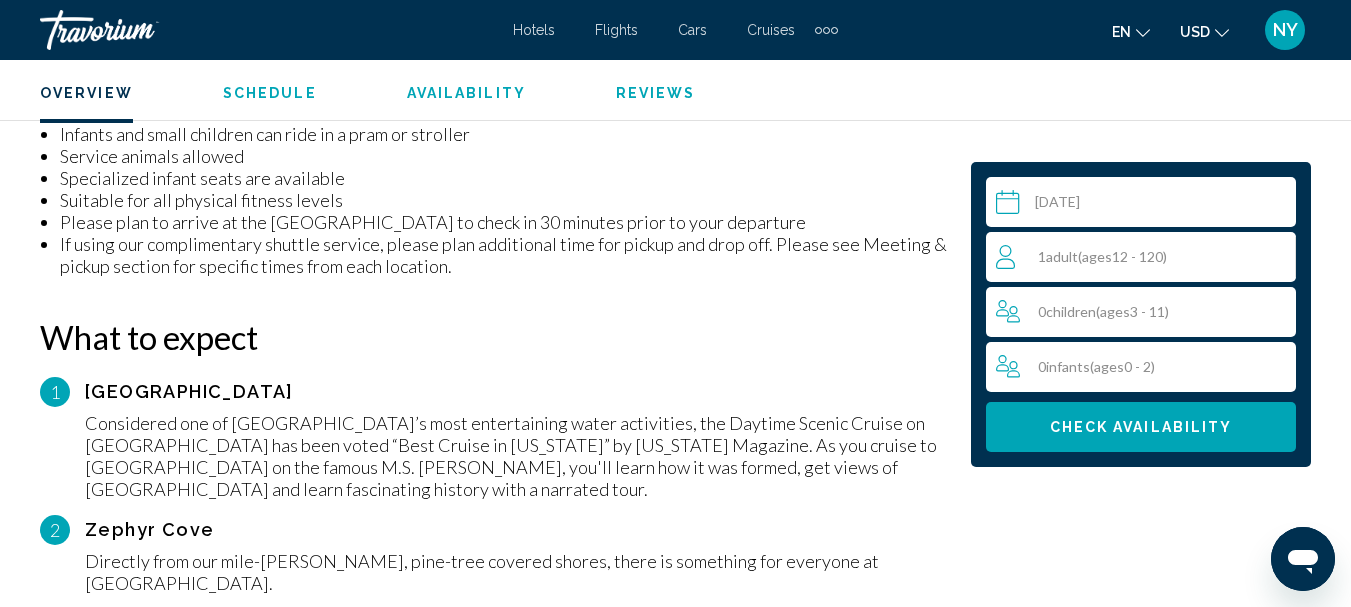 click on "Select a date [DATE]  [DATE]  *** *** *** *** *** *** *** *** *** *** *** ***   2025  **** **** **** **** **** **** **** **** **** **** **** **** **** **** **** **** **** **** **** **** **** **** **** **** **** **** **** **** **** **** **** **** **** **** **** **** **** **** **** **** **** **** **** **** **** **** **** **** **** **** **** **** **** **** **** **** Su Mo Tu We Th Fr Sa 29 30 1 2 3 4 5 6 7 8 9 10 11 12 13 14 15 16 17 18 19 20 21 22 23 24 25 26 27 28 29 30 31 1 2 3 4 5 6 7 8 9 * * * * * * * * * ** ** ** ** ** ** ** ** ** ** ** ** ** ** ** ** ** ** ** ** ** ** ** ** ** ** ** ** ** ** ** ** ** ** ** ** ** ** ** ** ** ** ** ** ** ** ** ** ** ** ** ** ** ** ** ** ** ** ** ** ** ** ** ** **
1  Adult Adults  ( ages  [DEMOGRAPHIC_DATA])
0  Child Children  ( ages  [DEMOGRAPHIC_DATA])
0  Infant Infants  ( ages  [DEMOGRAPHIC_DATA]) 1" at bounding box center (675, 1270) 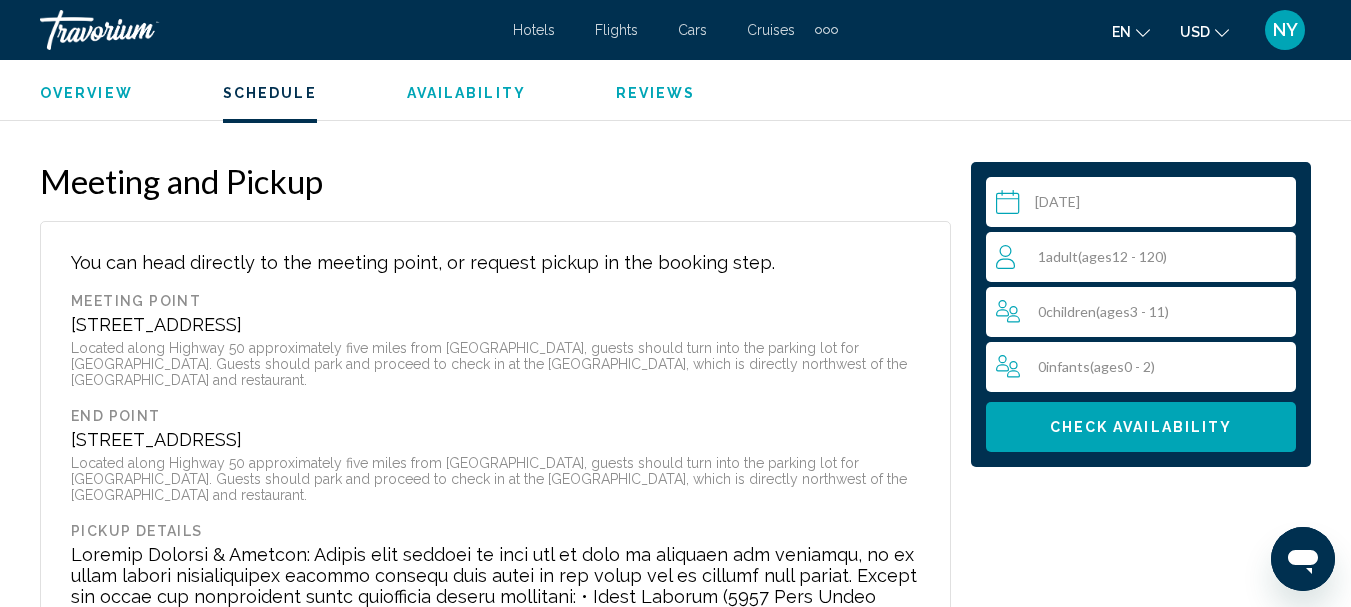 scroll, scrollTop: 3023, scrollLeft: 0, axis: vertical 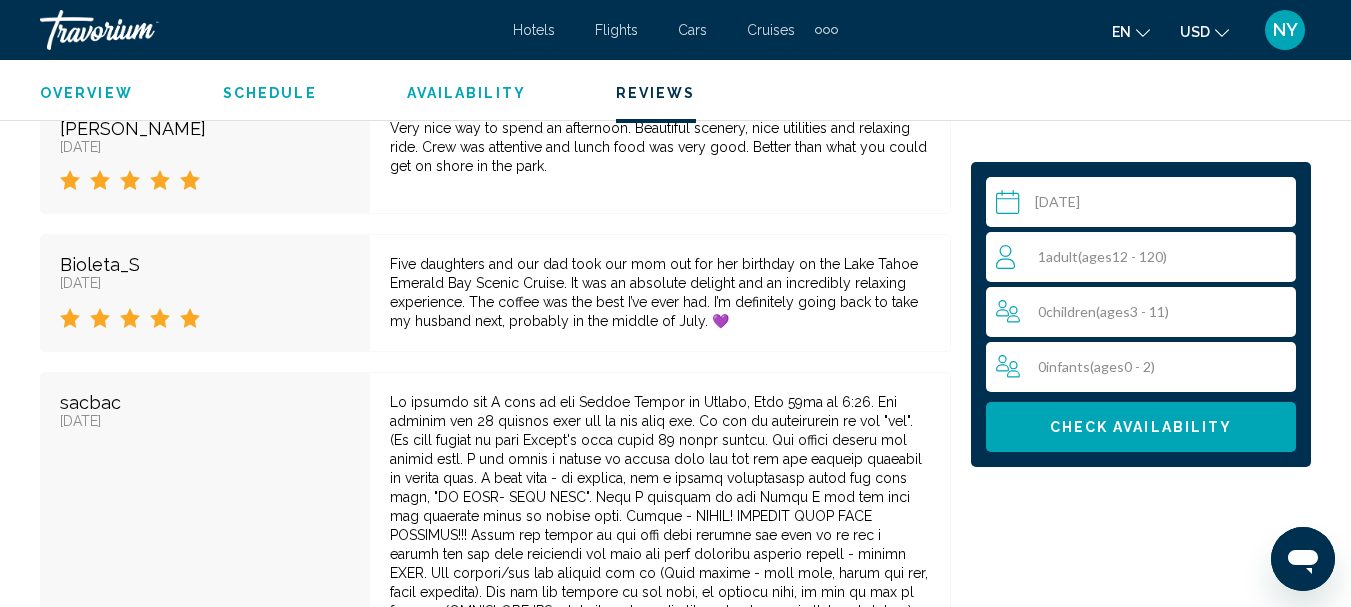click 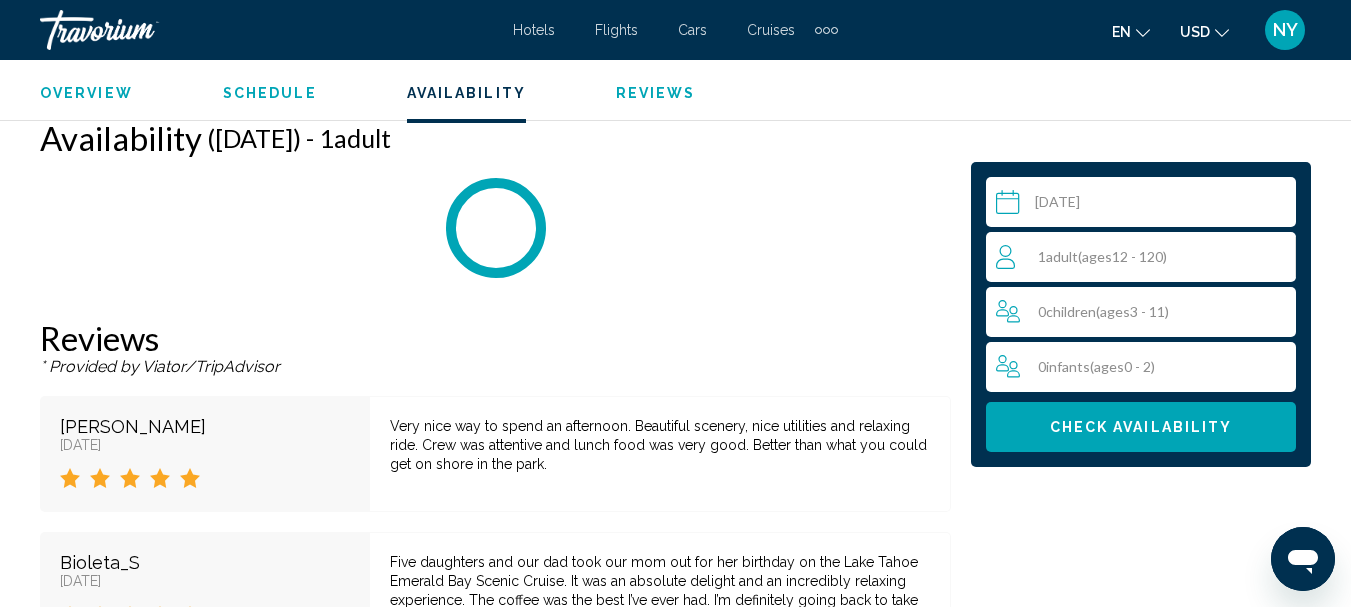 scroll, scrollTop: 3832, scrollLeft: 0, axis: vertical 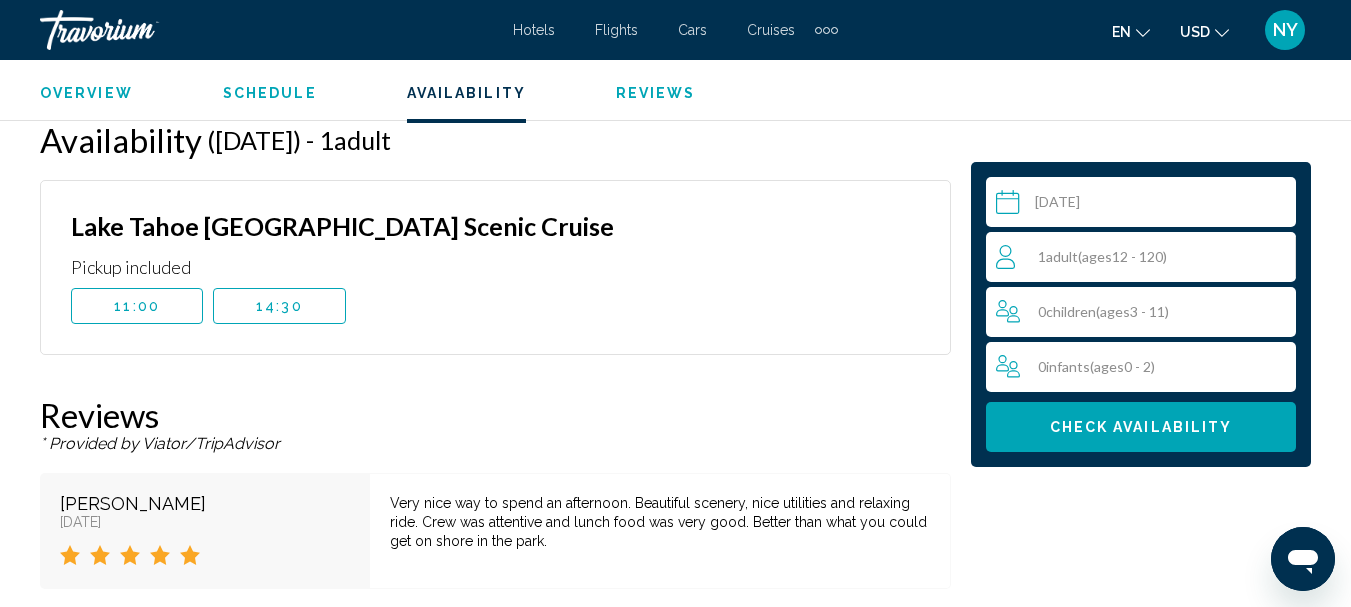 click on "( ages  [DEMOGRAPHIC_DATA])" at bounding box center [1122, 256] 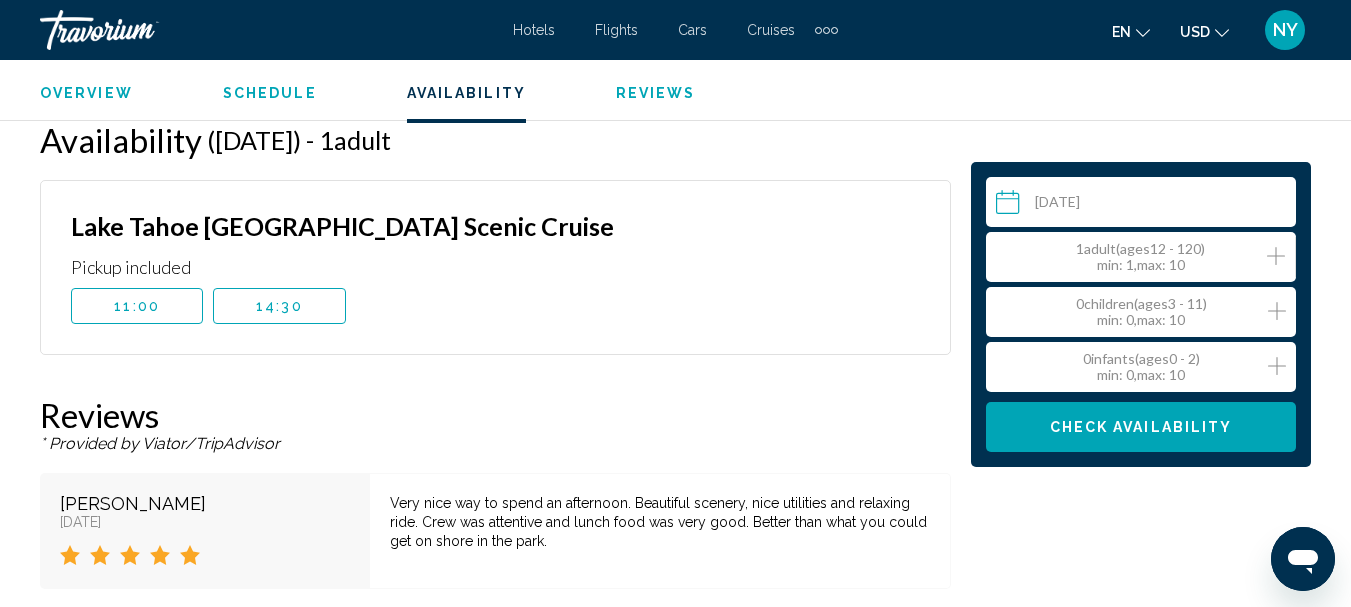 click 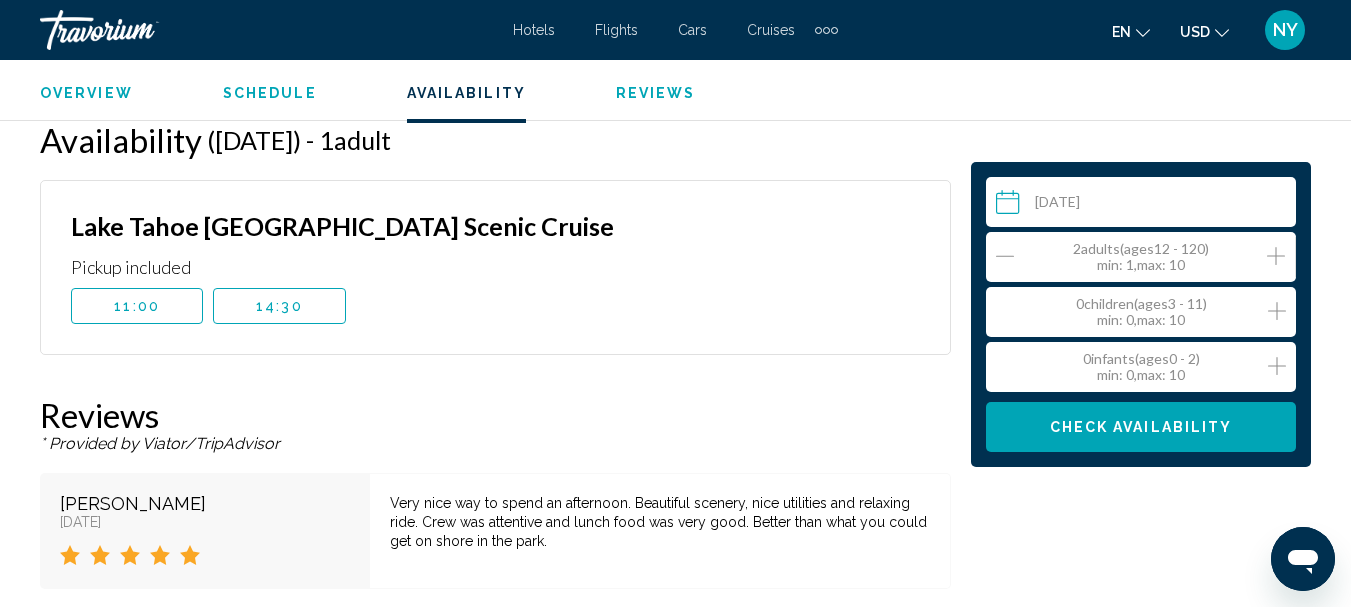 click on "Reviews" at bounding box center [495, 415] 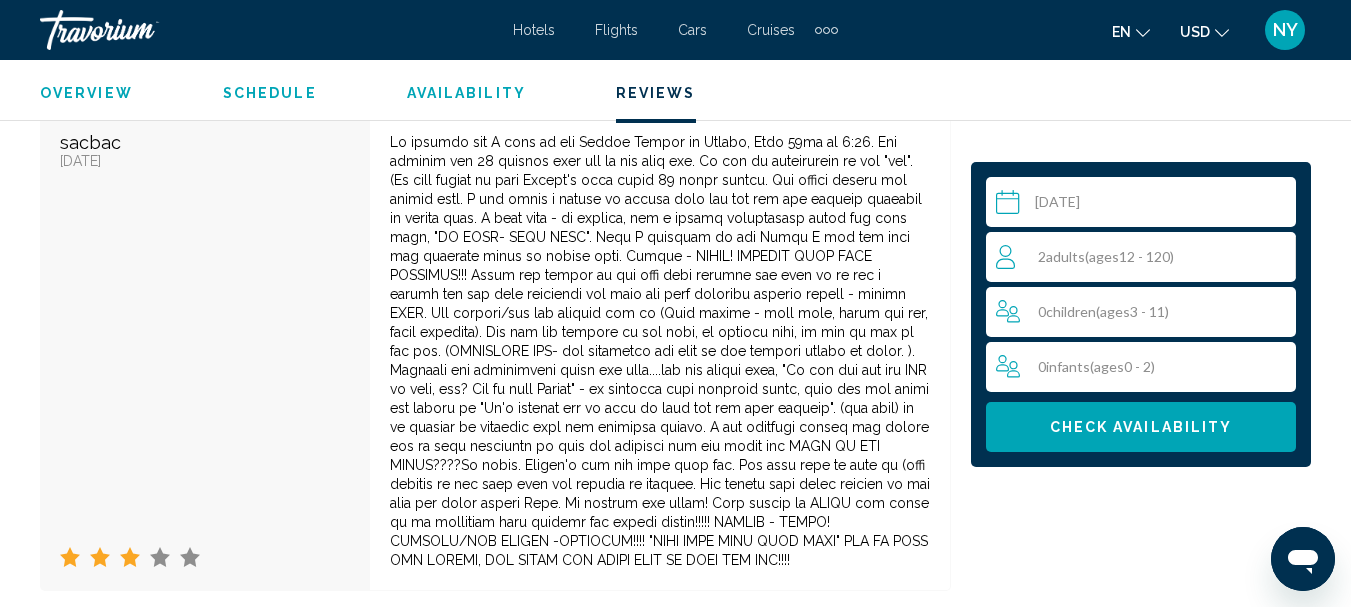 scroll, scrollTop: 4322, scrollLeft: 0, axis: vertical 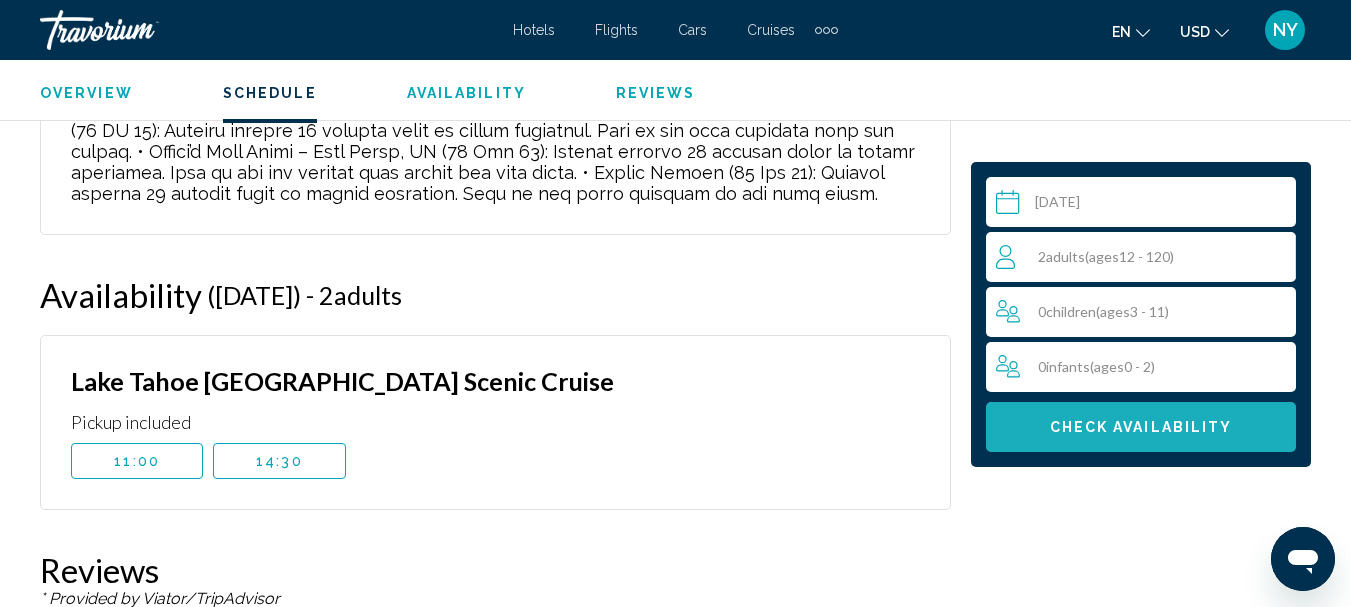 click on "Check Availability" at bounding box center (1141, 426) 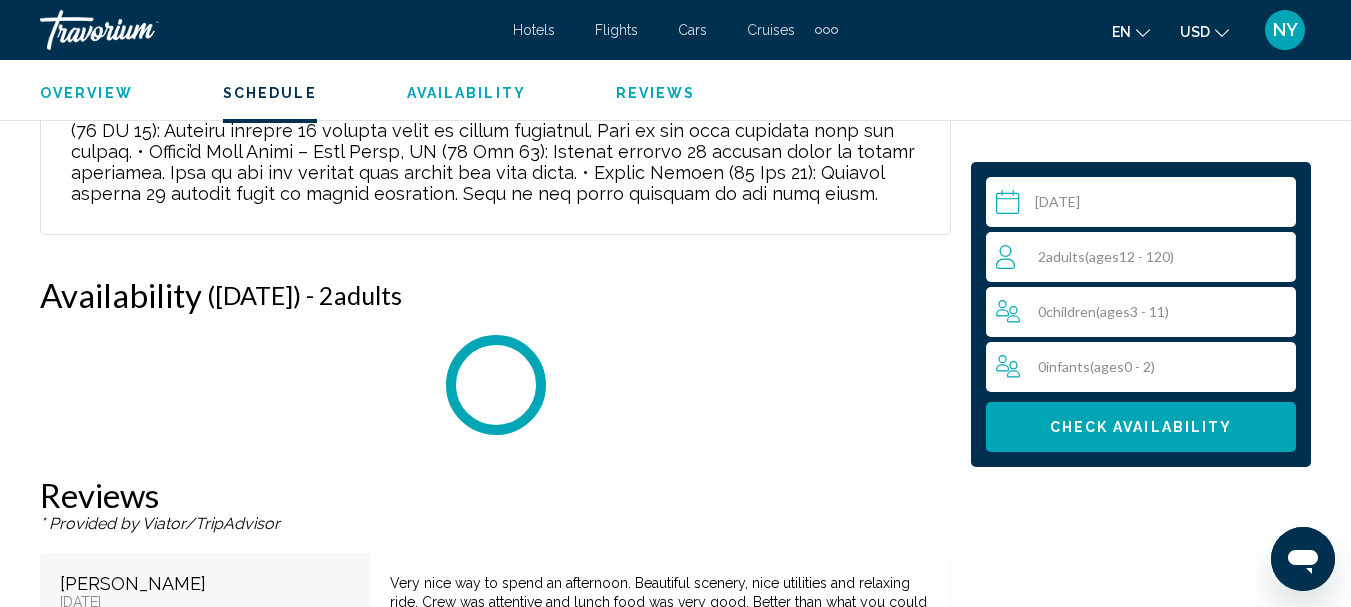 scroll, scrollTop: 3832, scrollLeft: 0, axis: vertical 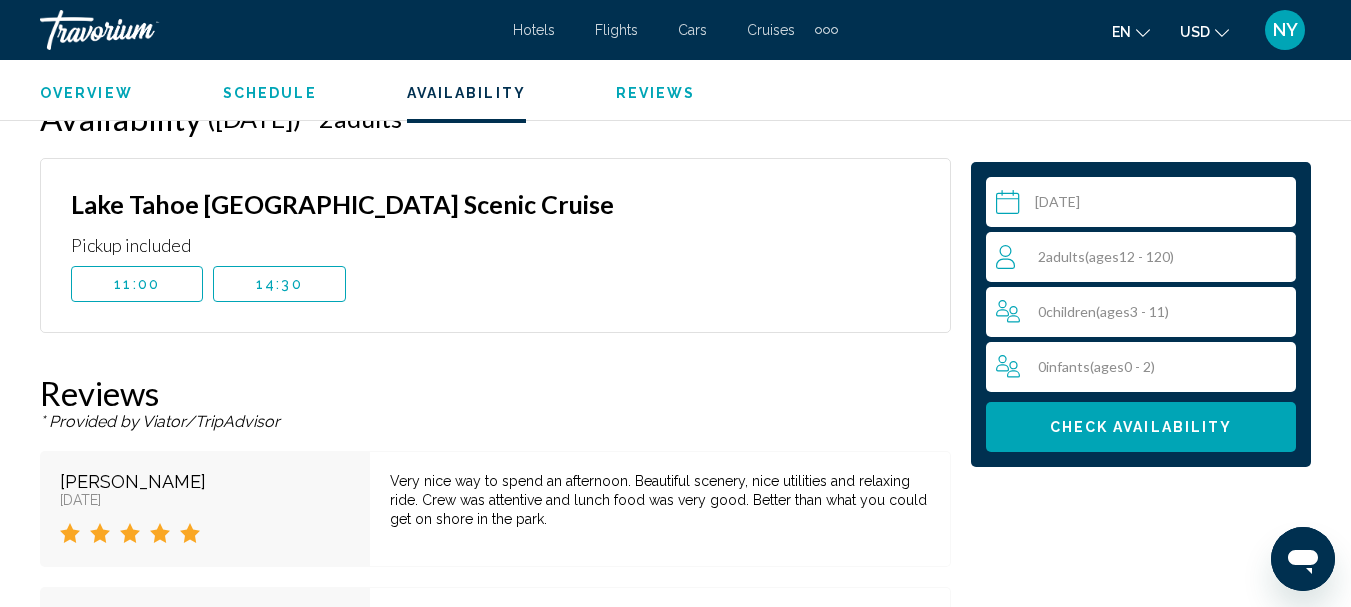 click on "11:00" at bounding box center (137, 284) 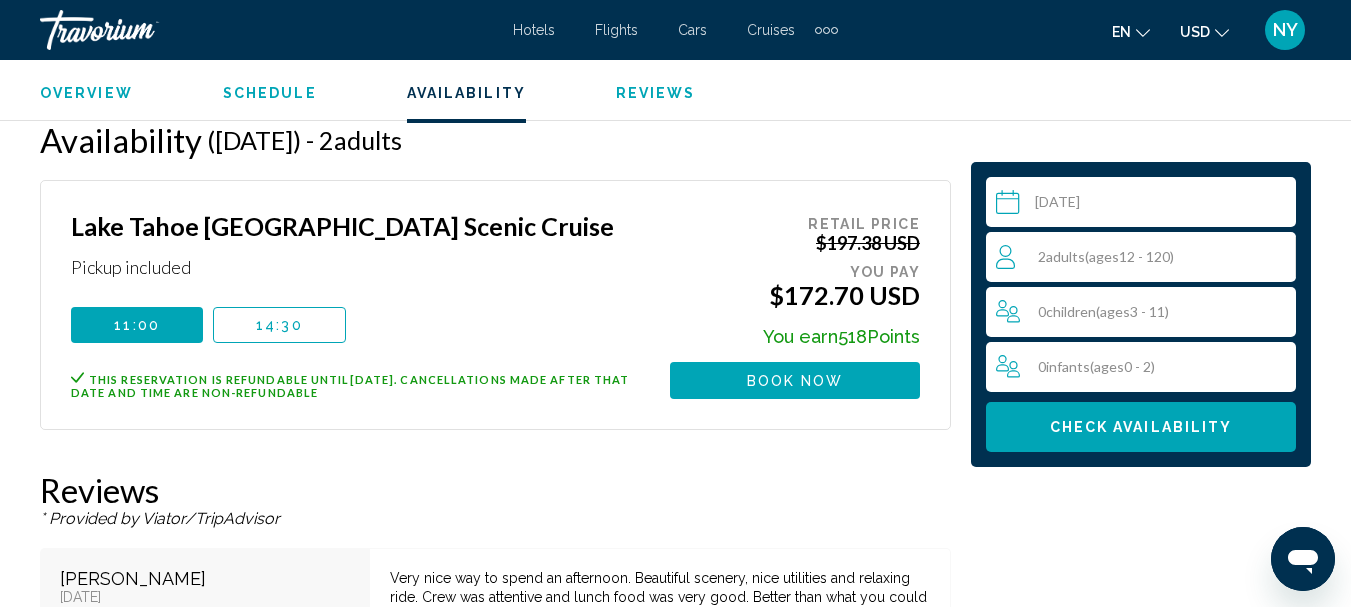 scroll, scrollTop: 3820, scrollLeft: 0, axis: vertical 